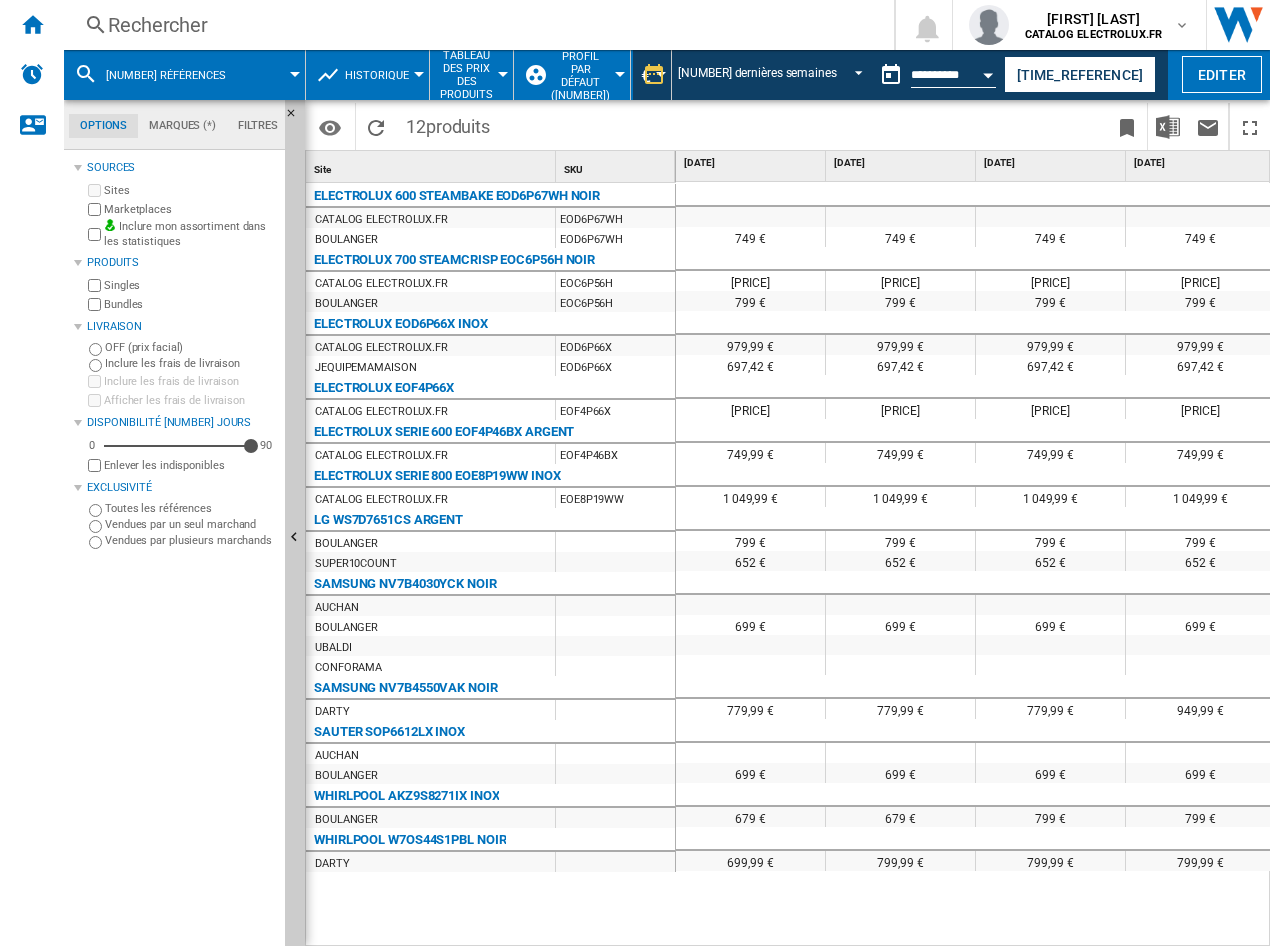click on "[NUMBER] références" at bounding box center (176, 75) 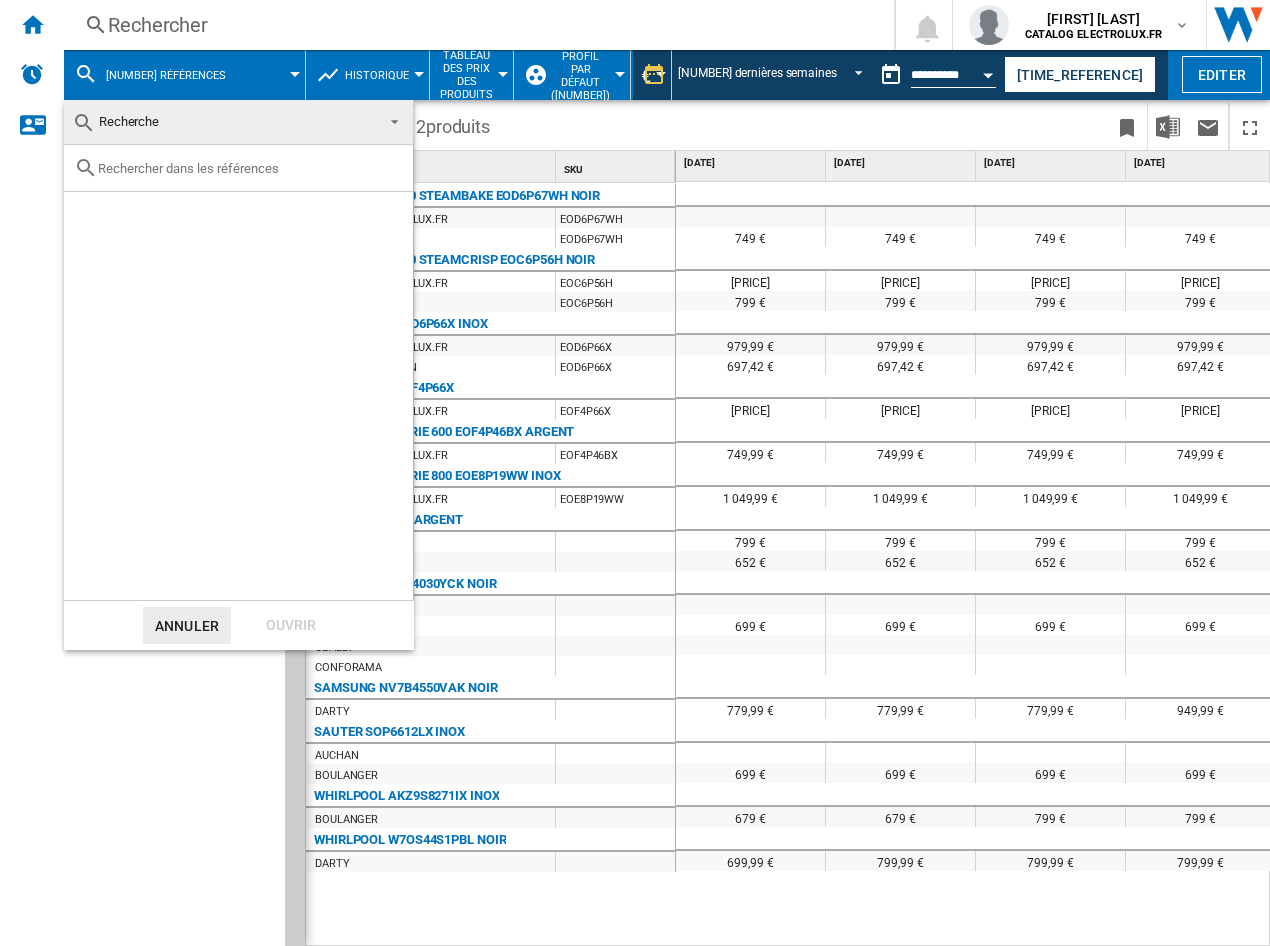 click at bounding box center [250, 168] 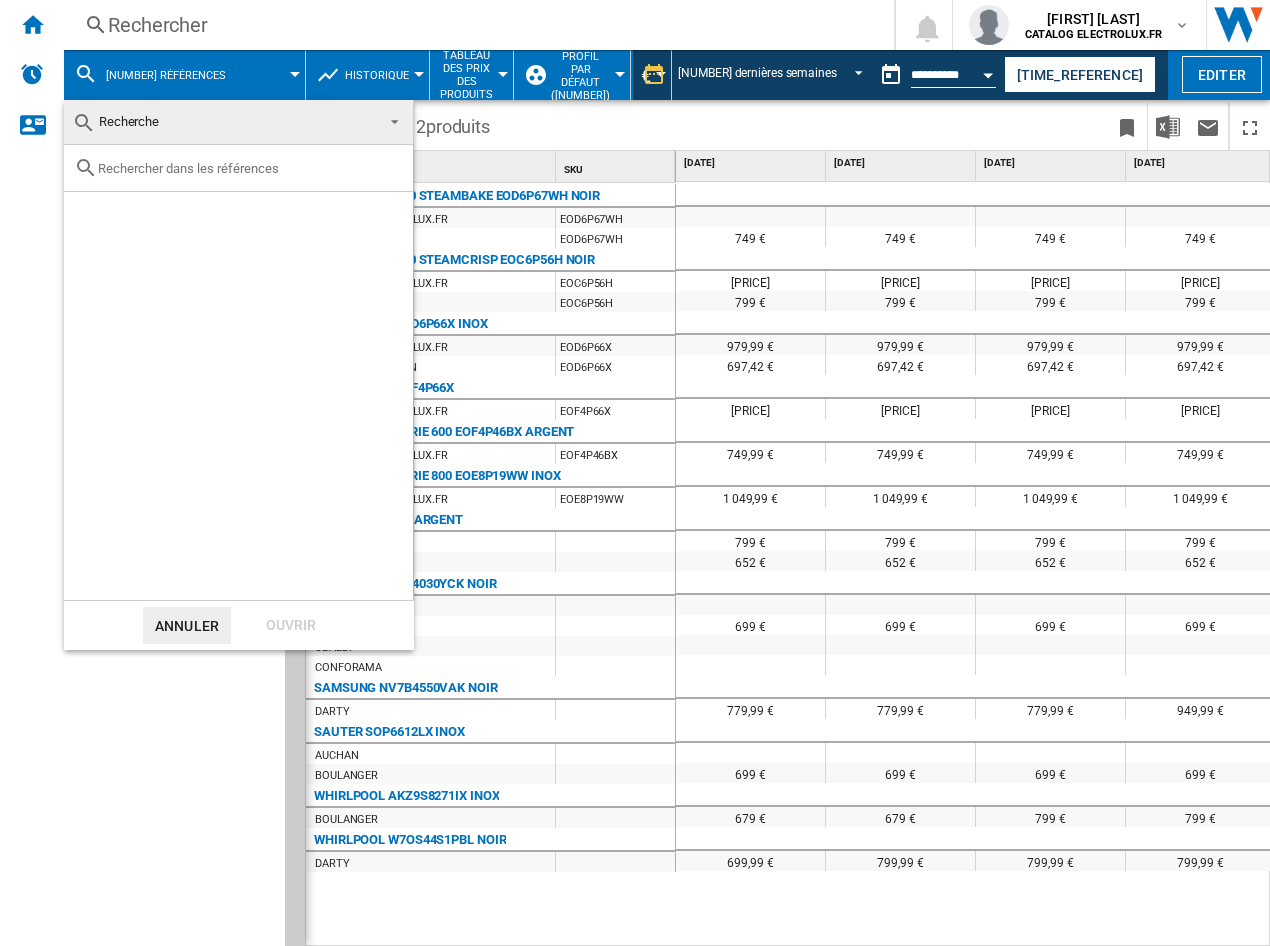paste on "EOC4P46X" 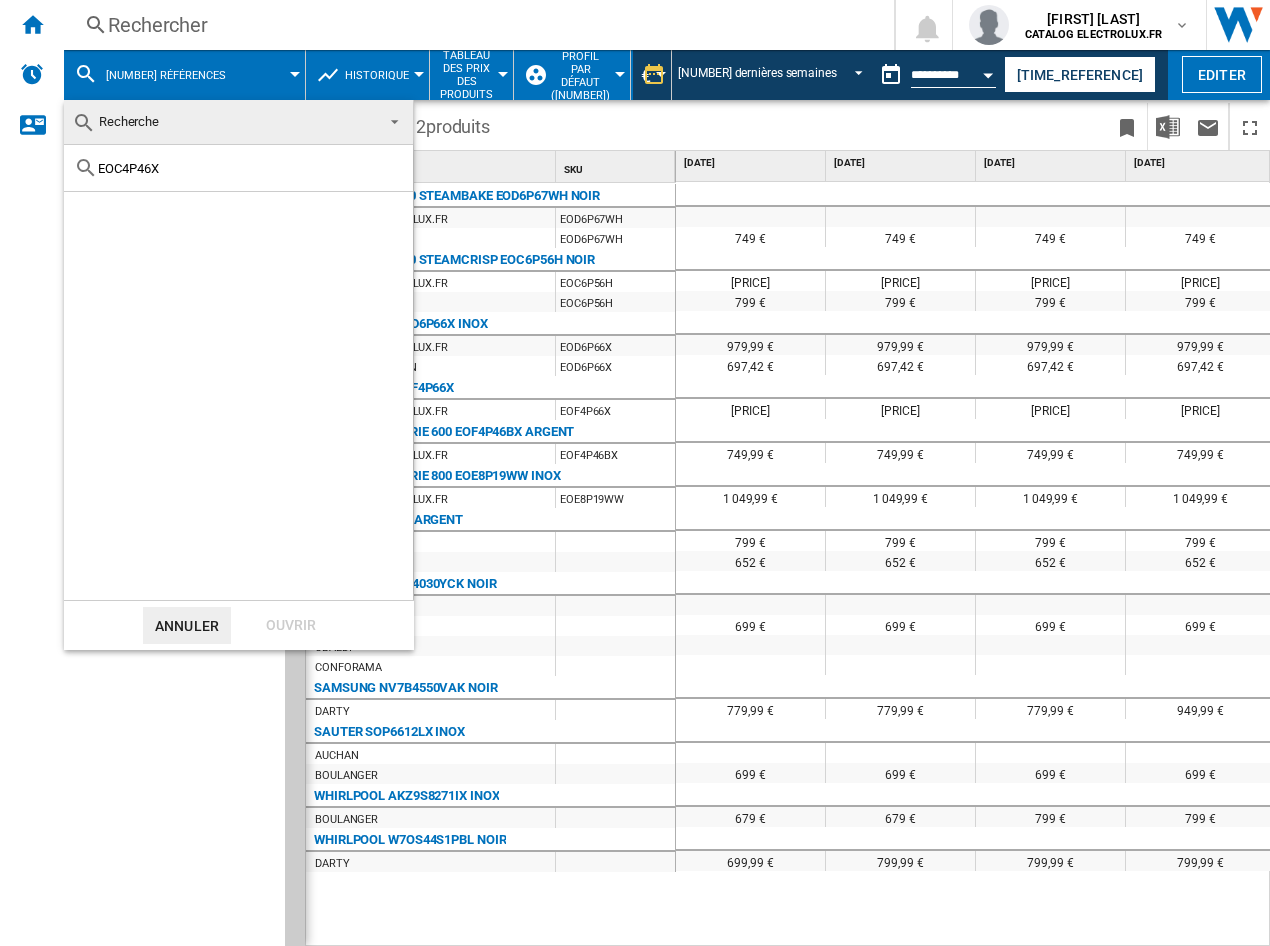 type on "EOC4P46X" 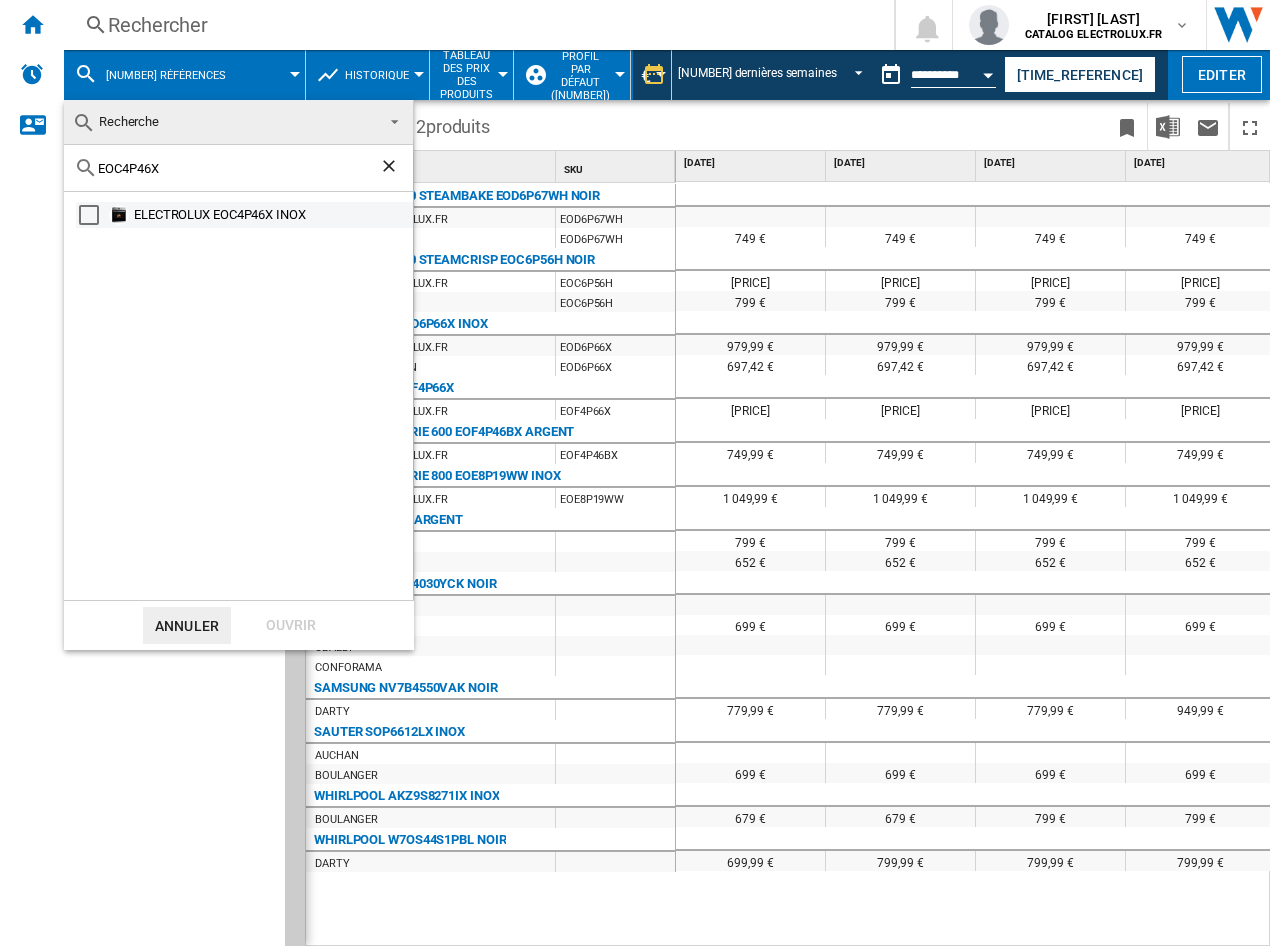 click on "ELECTROLUX EOC4P46X INOX" at bounding box center (272, 215) 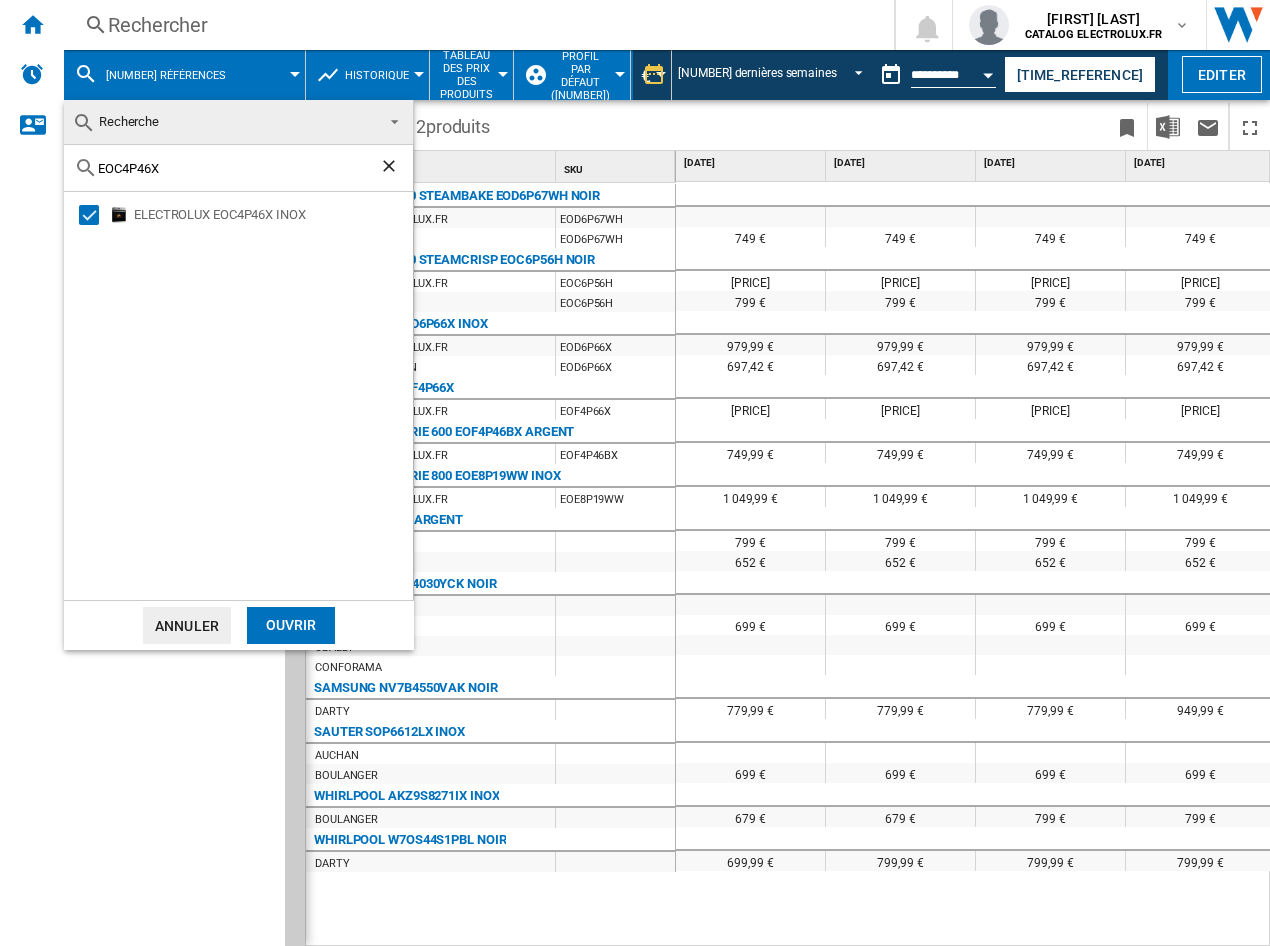 click on "Ouvrir" at bounding box center [291, 625] 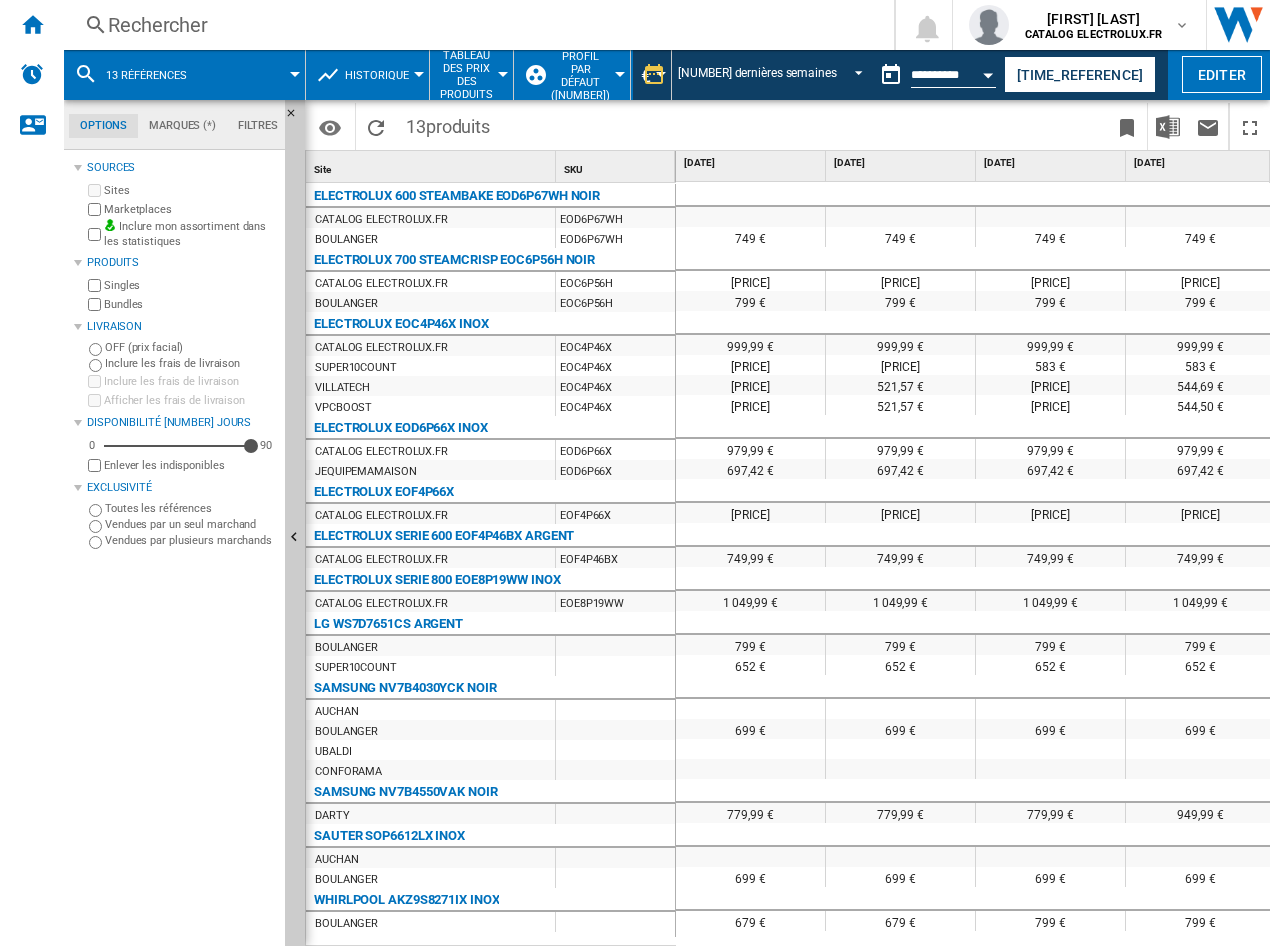scroll, scrollTop: 17, scrollLeft: 0, axis: vertical 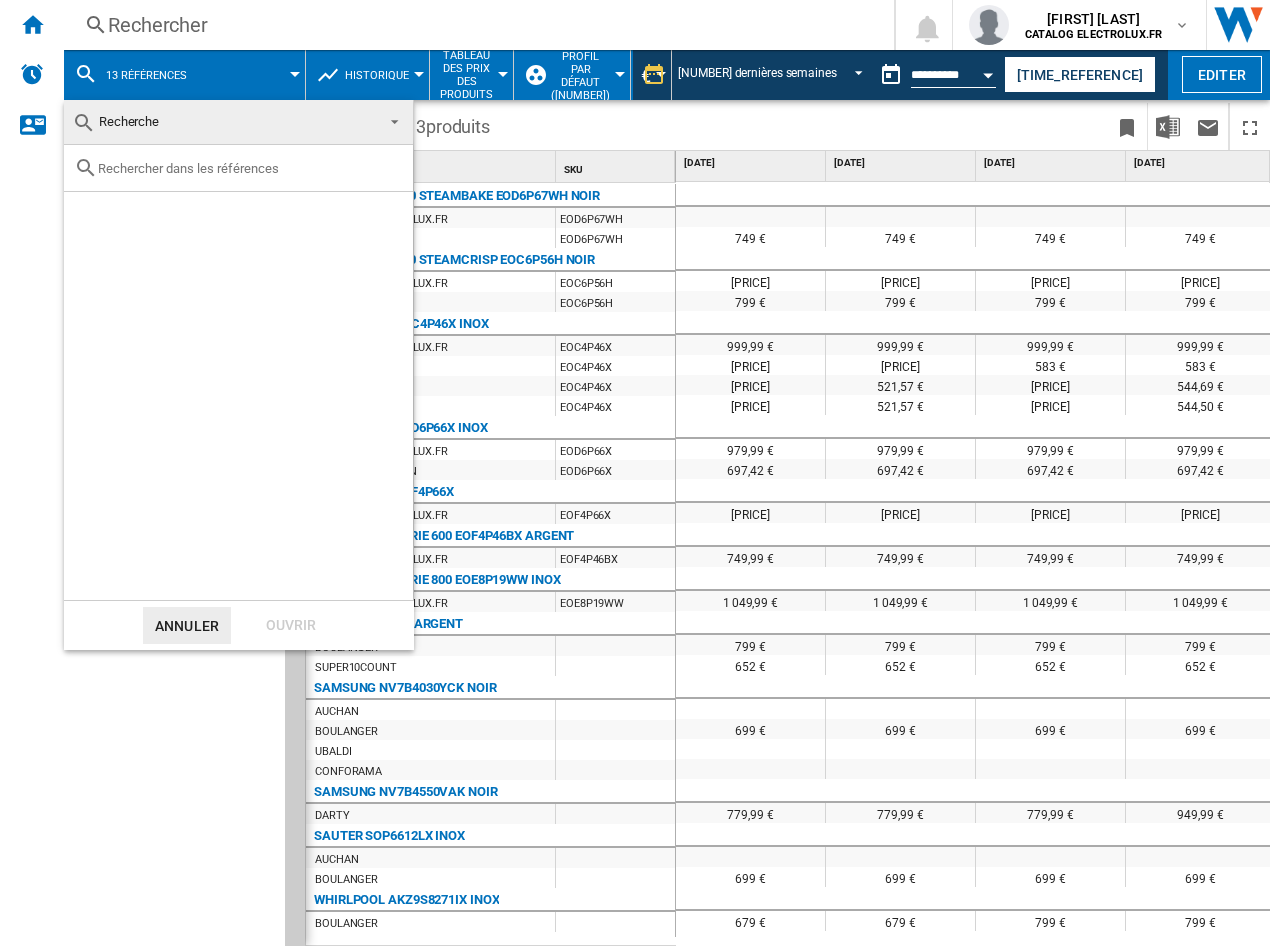 click at bounding box center (635, 473) 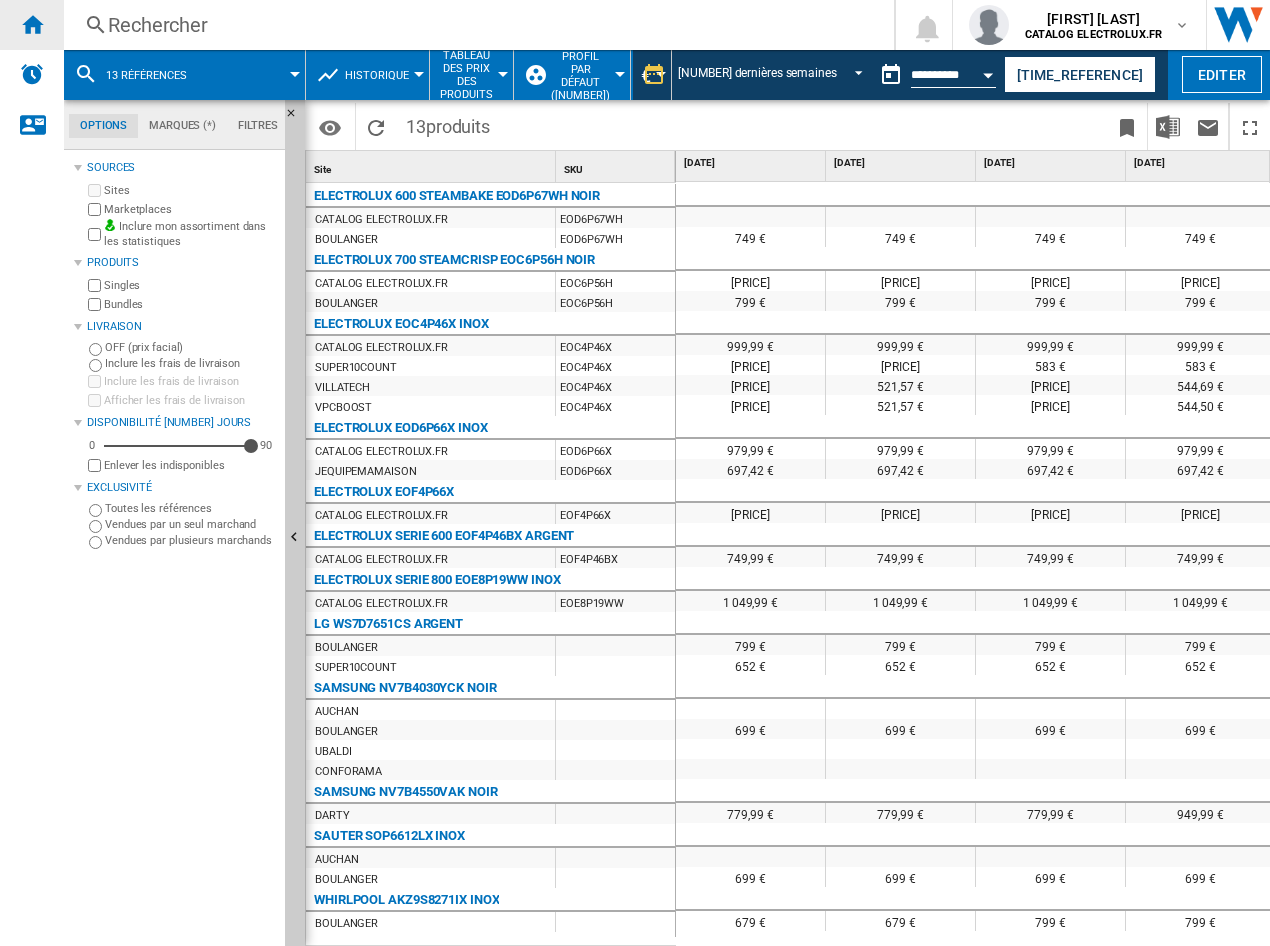 click at bounding box center [32, 24] 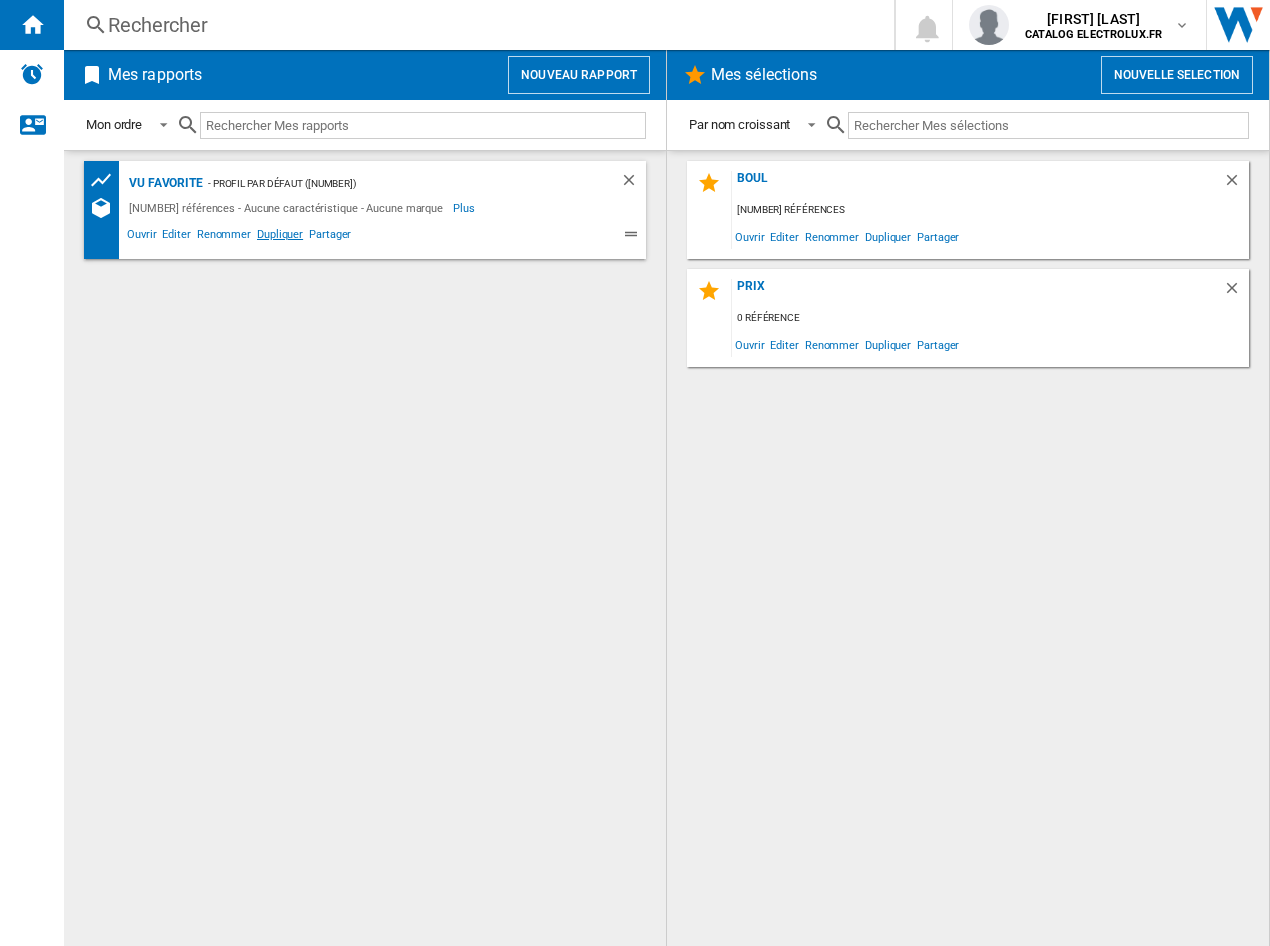 click on "Dupliquer" at bounding box center (280, 237) 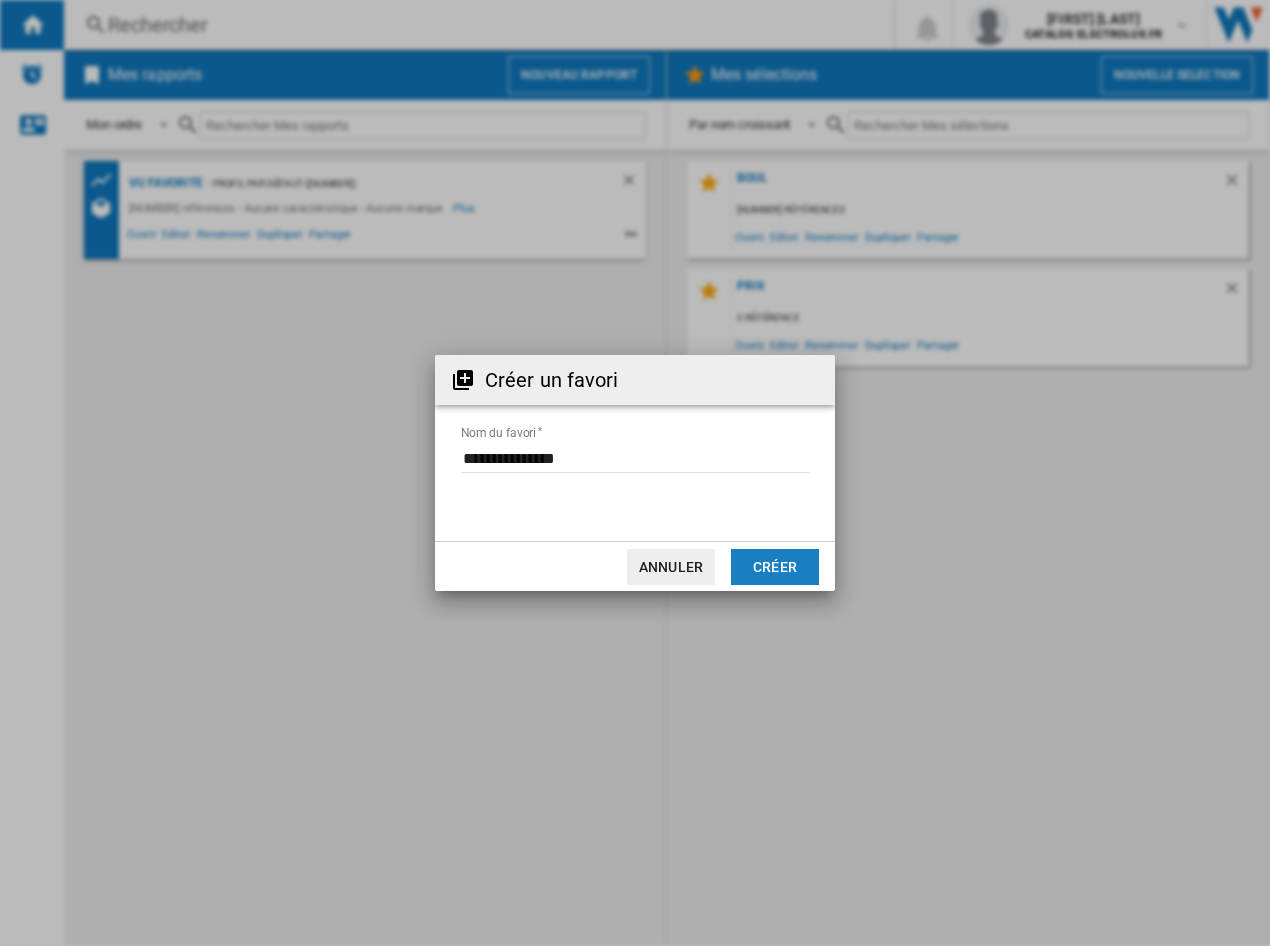 click on "Créer" at bounding box center [775, 567] 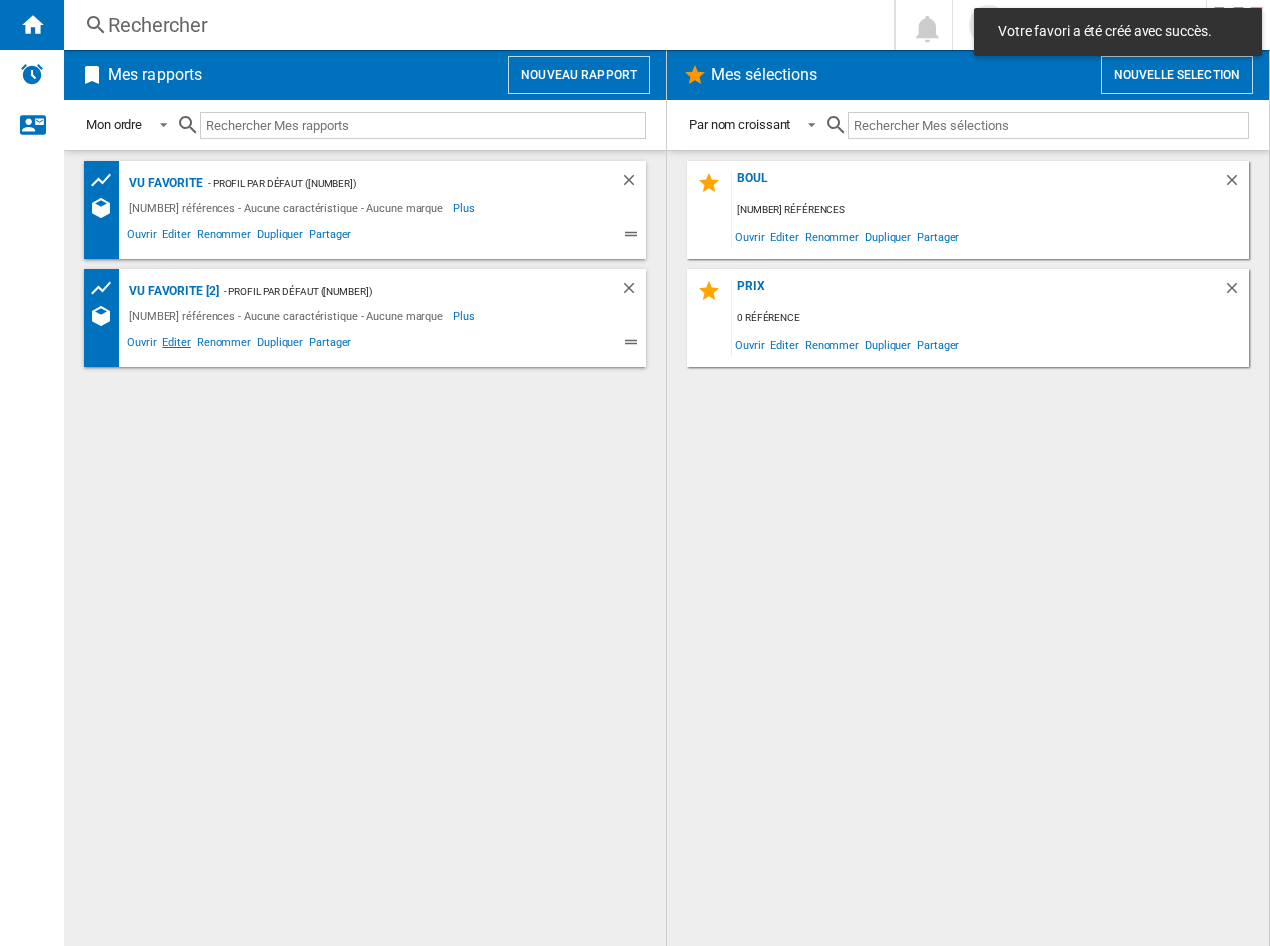 click on "Editer" at bounding box center (176, 237) 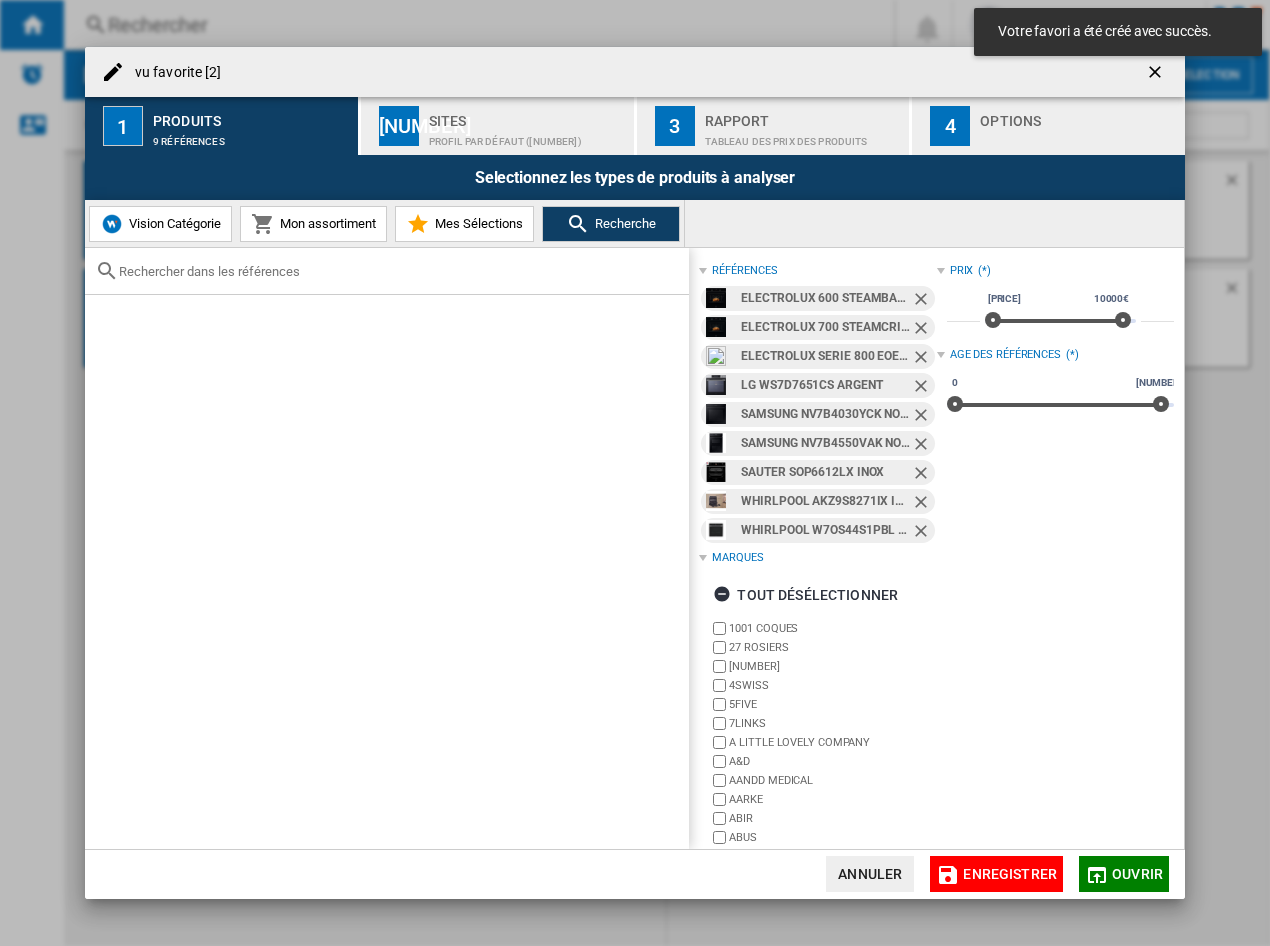 click at bounding box center [923, 301] 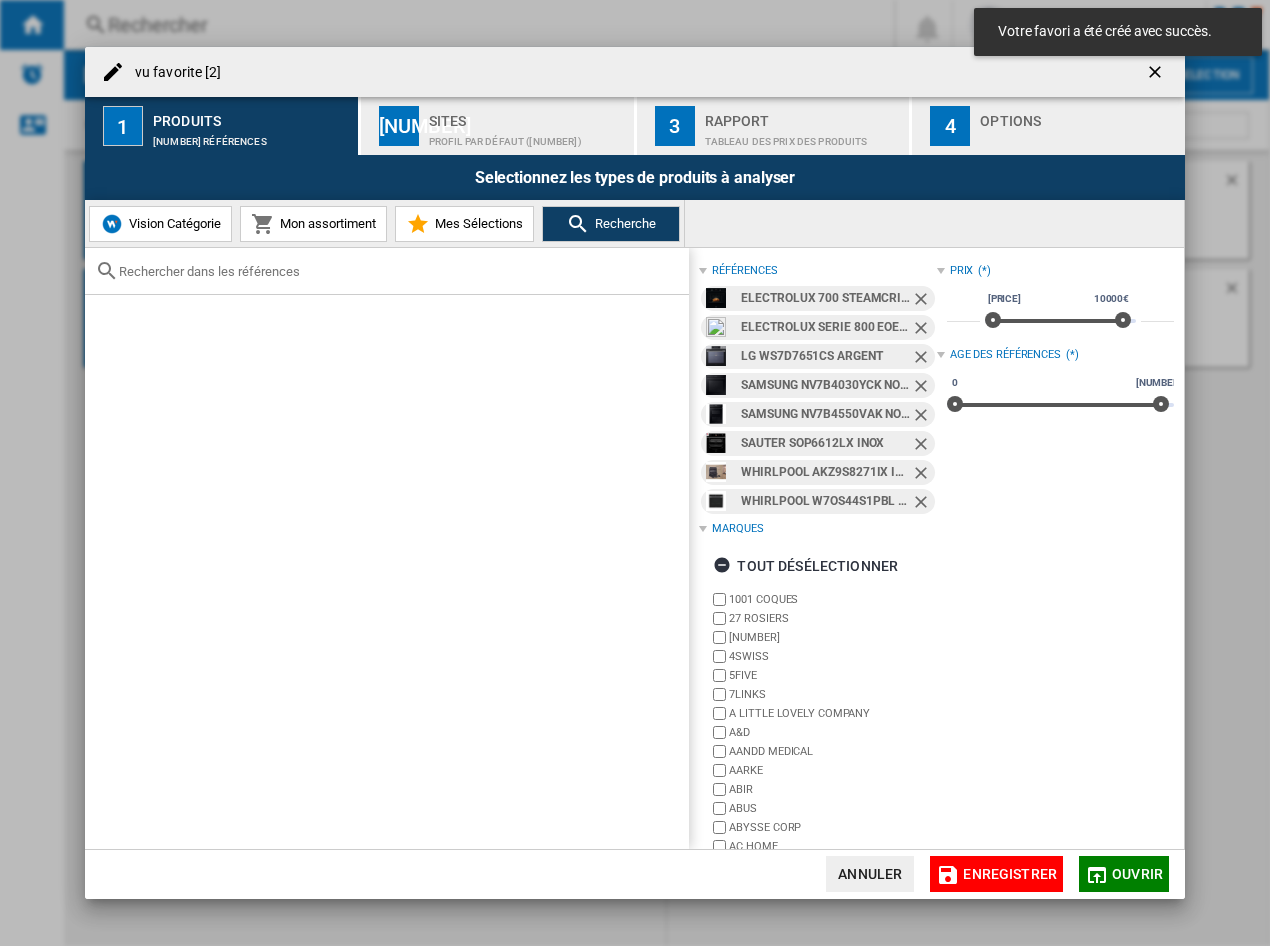 click at bounding box center (923, 301) 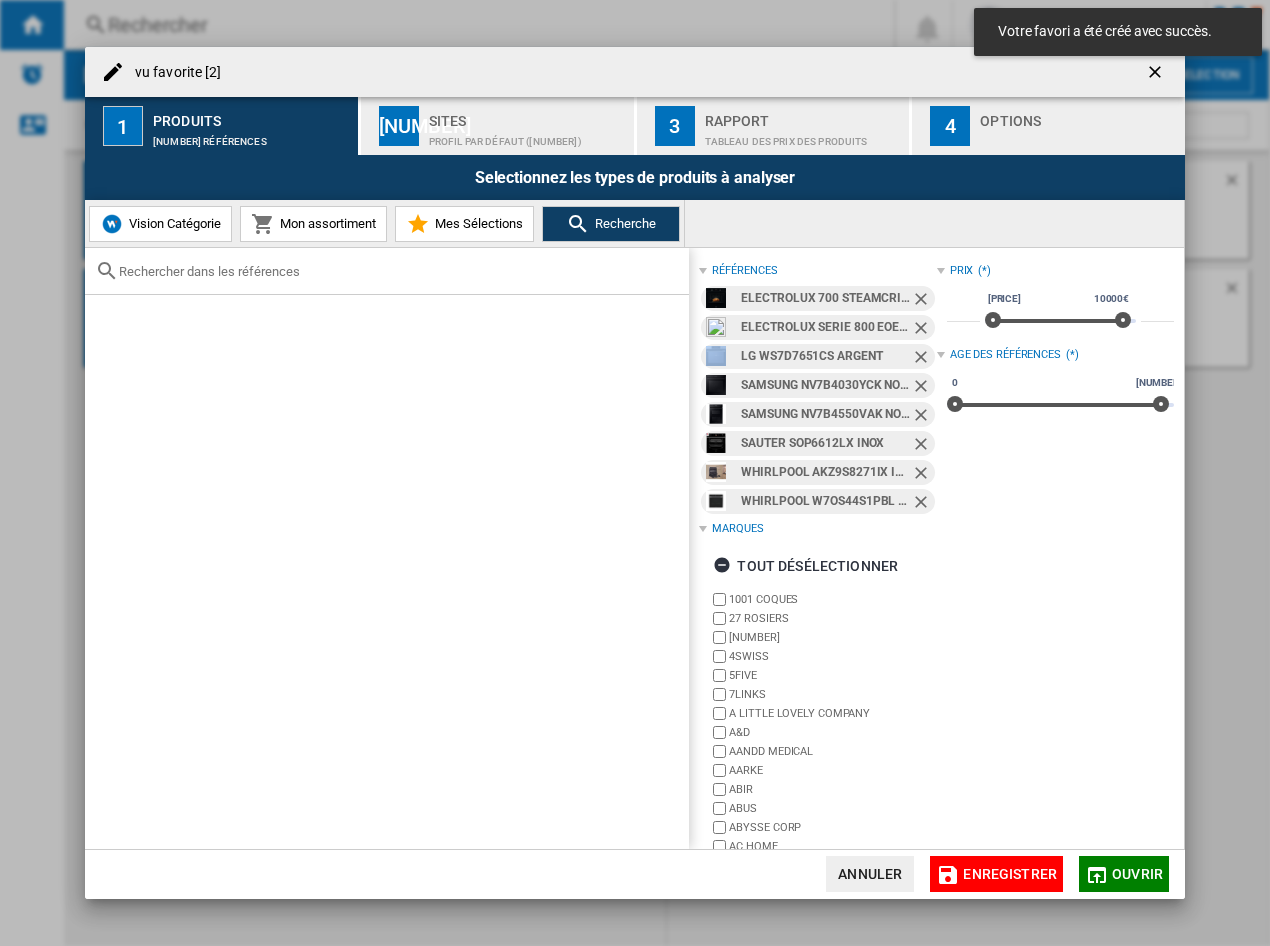 click at bounding box center [923, 301] 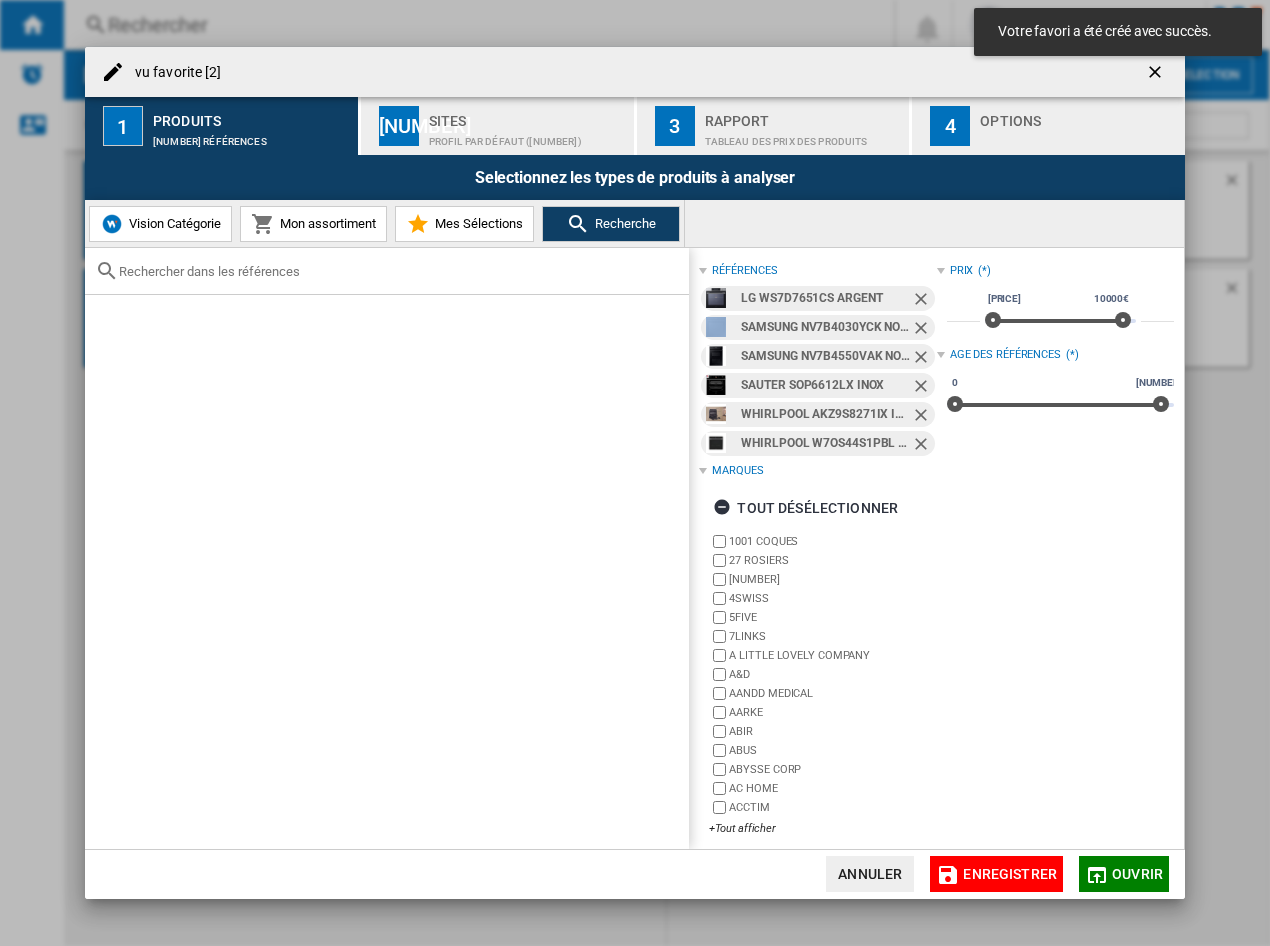 click at bounding box center (923, 301) 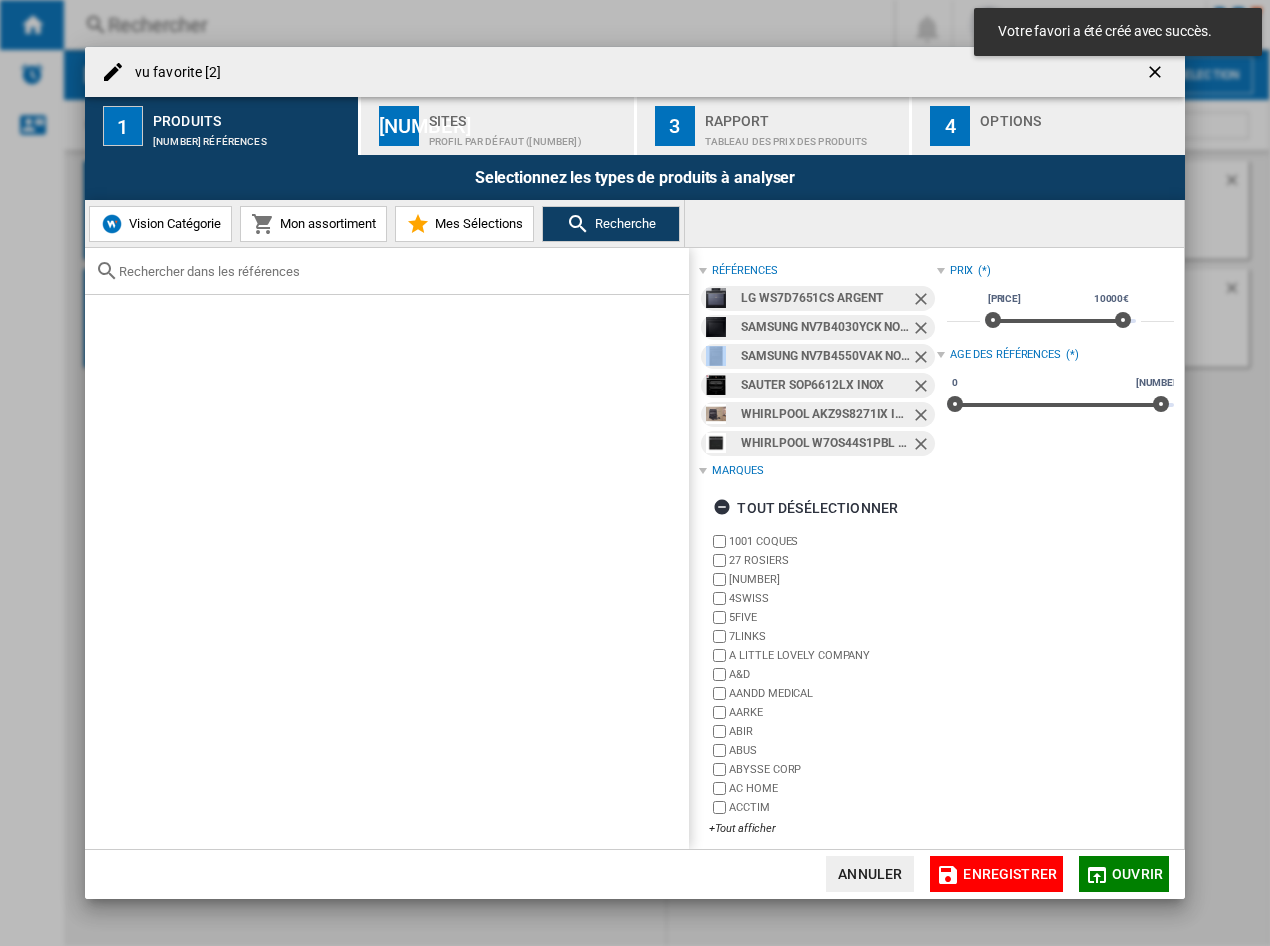 click at bounding box center (923, 301) 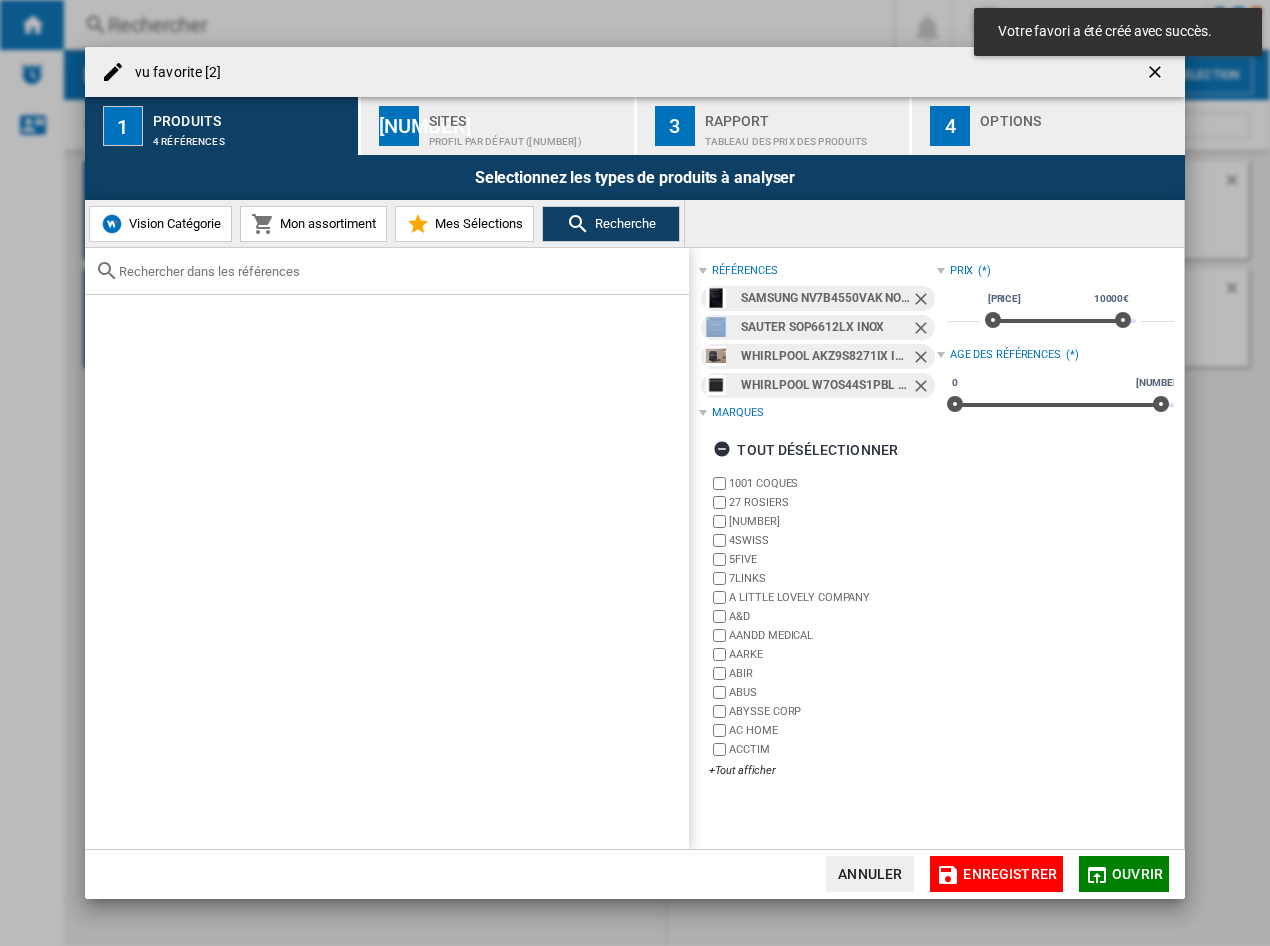 click at bounding box center (923, 301) 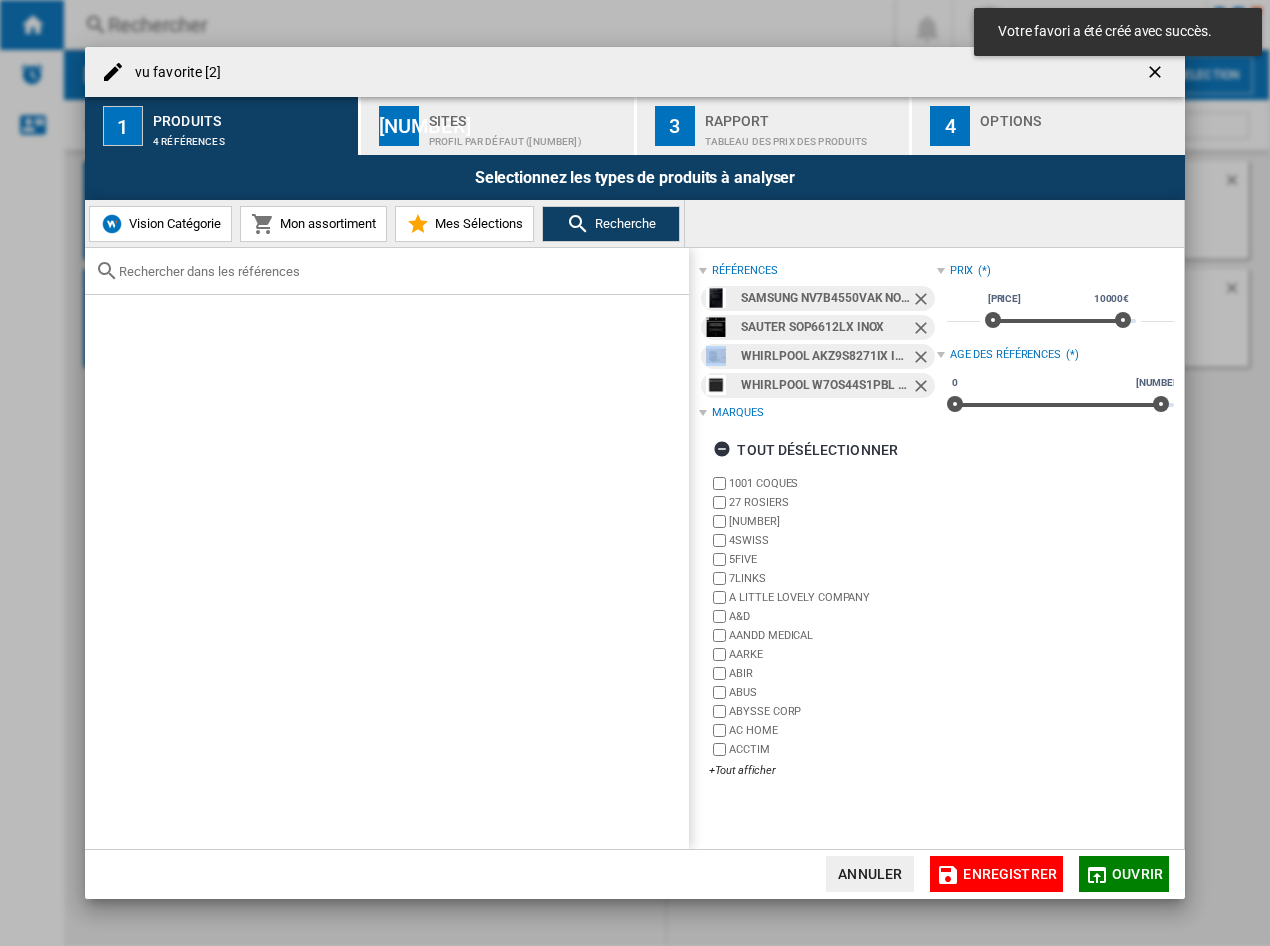 click at bounding box center (923, 301) 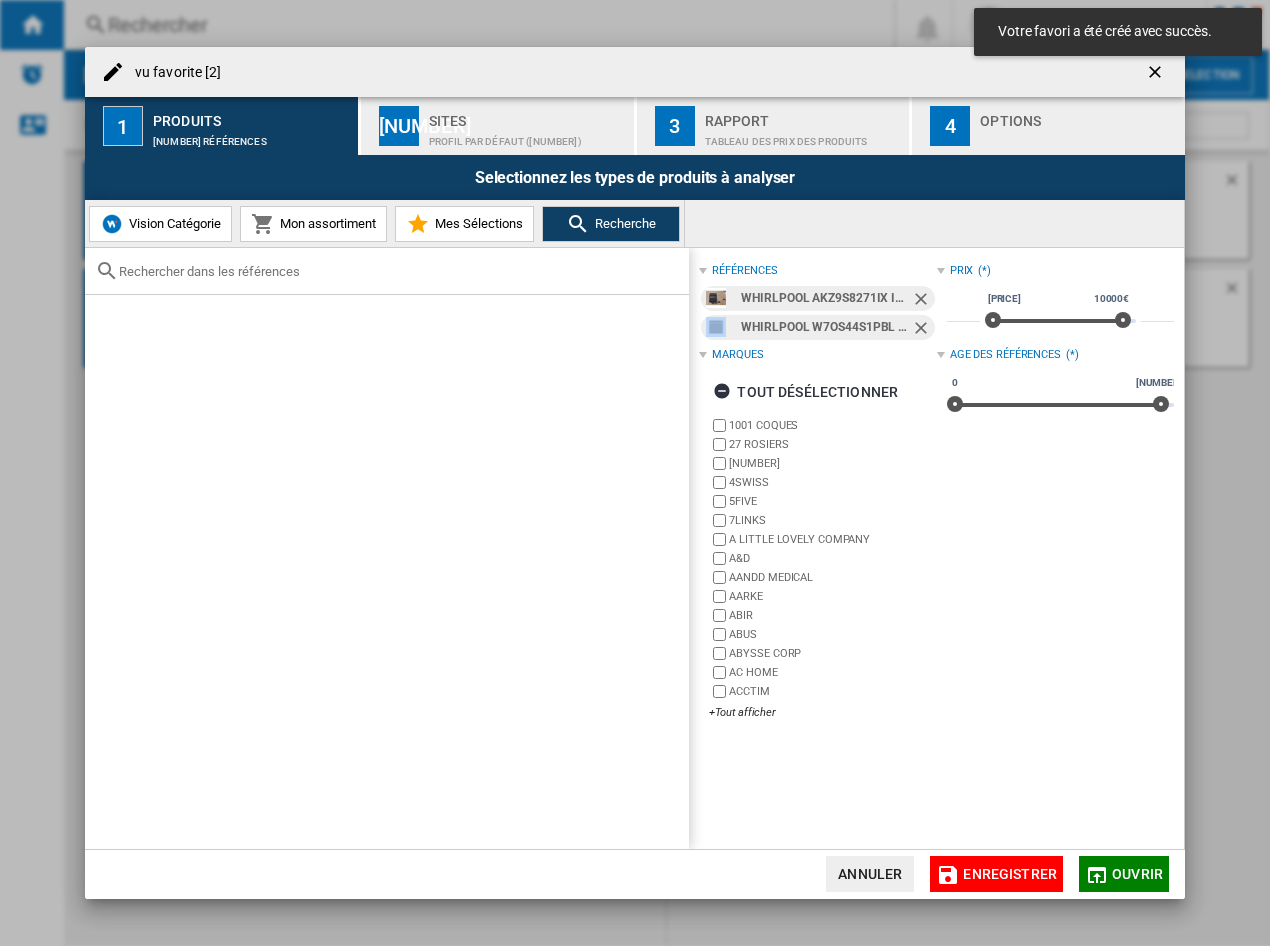 click at bounding box center [923, 301] 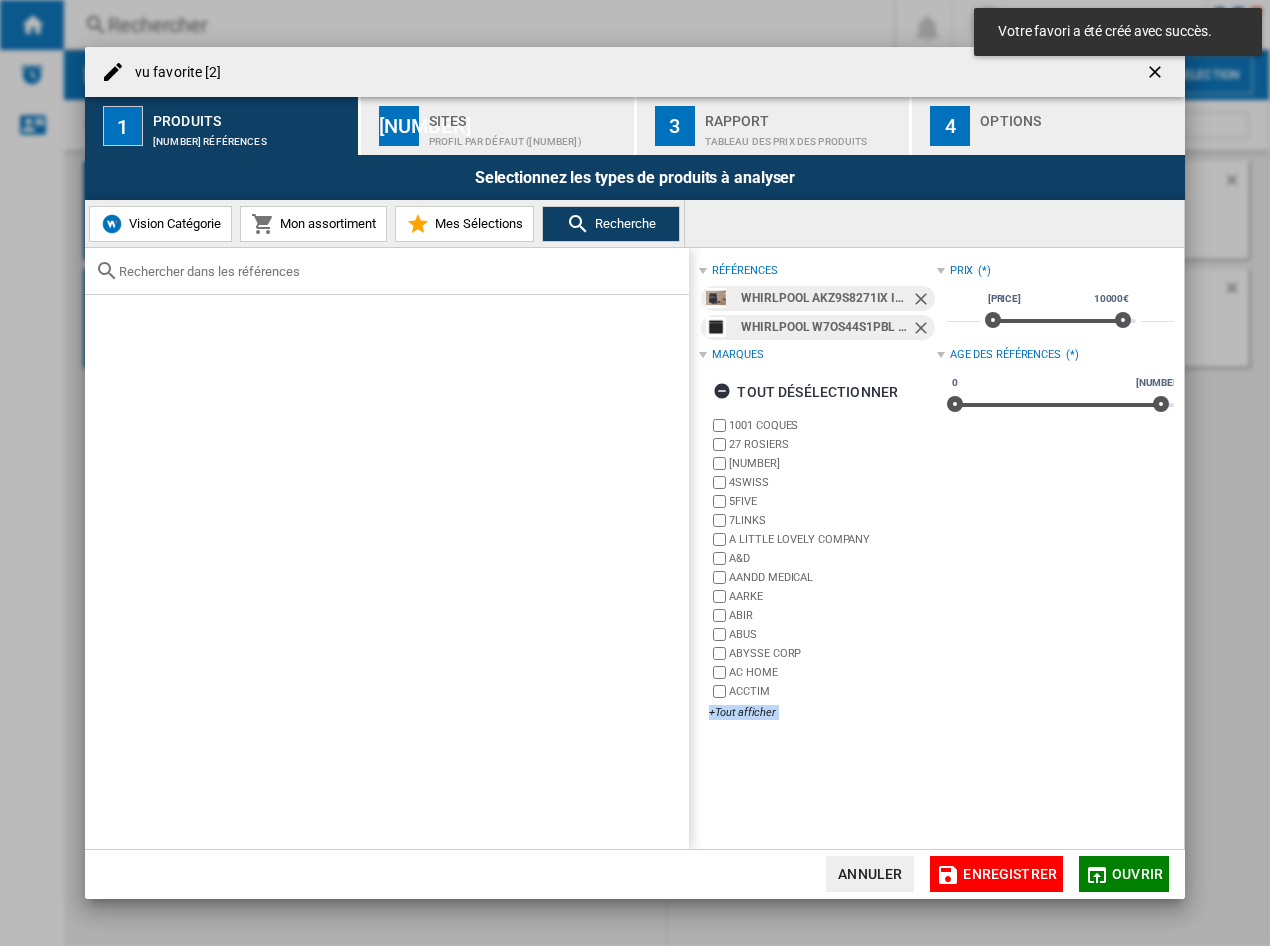 click at bounding box center [923, 301] 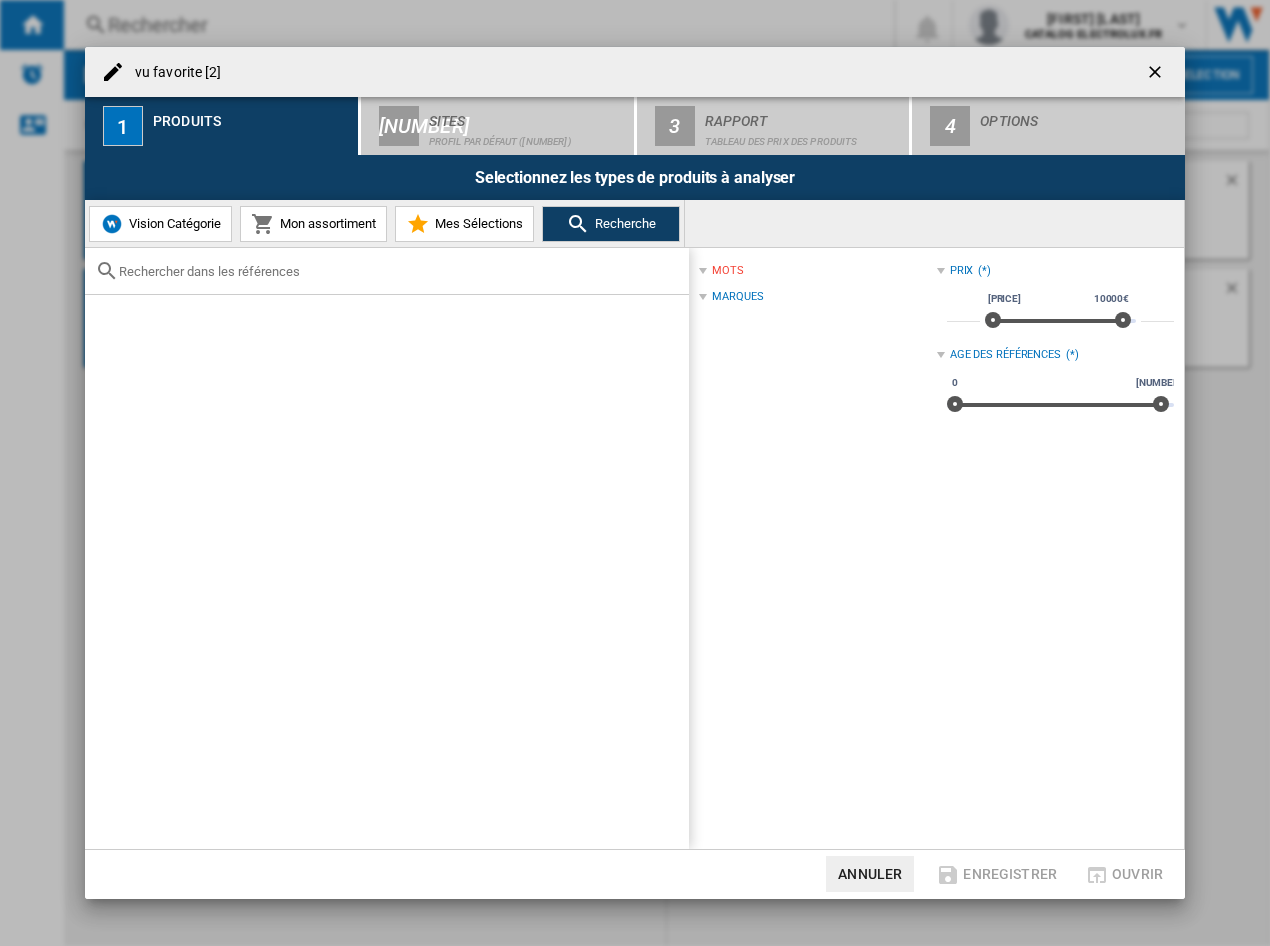 click at bounding box center [399, 271] 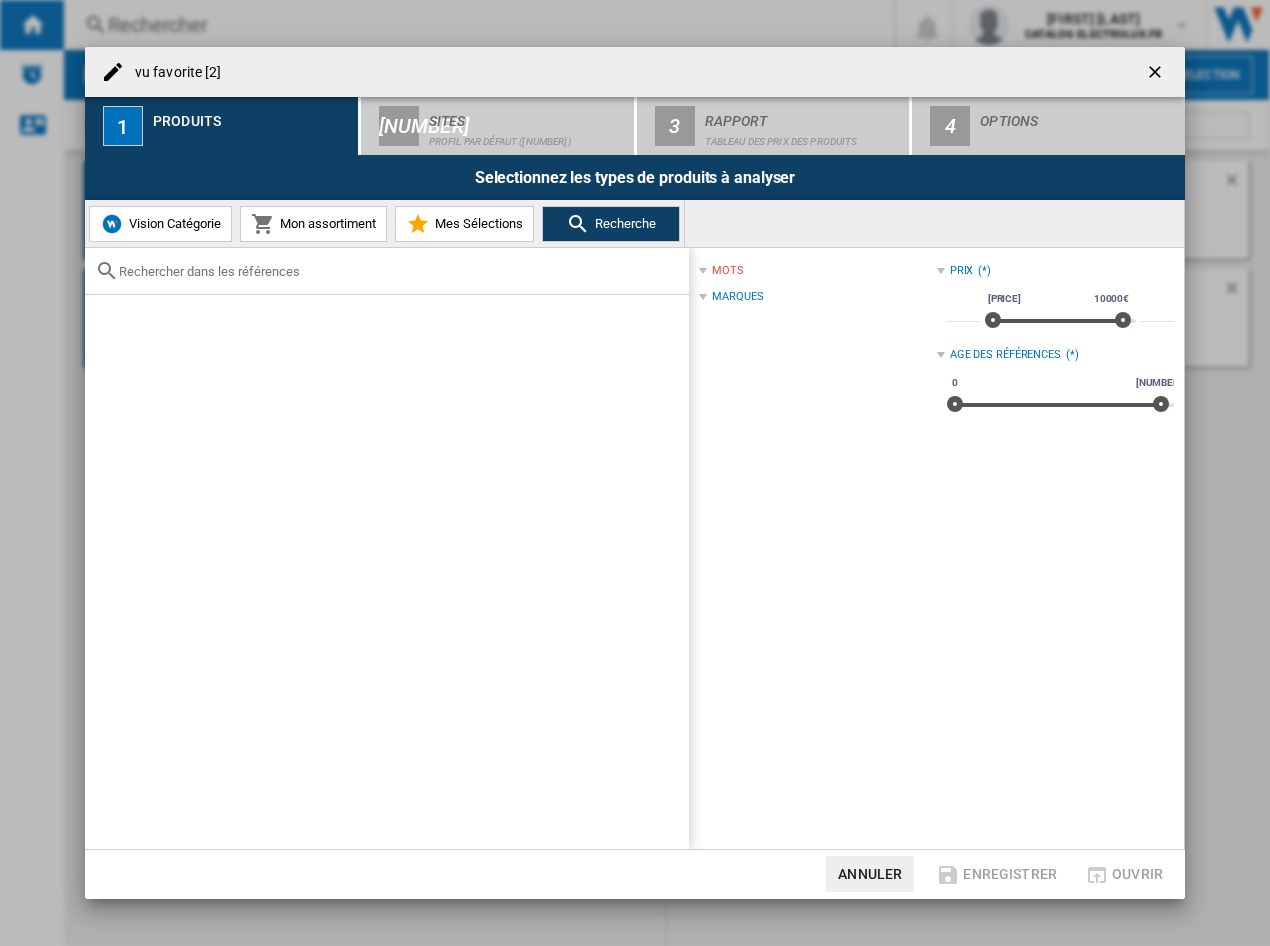 paste on "EOC4P46X" 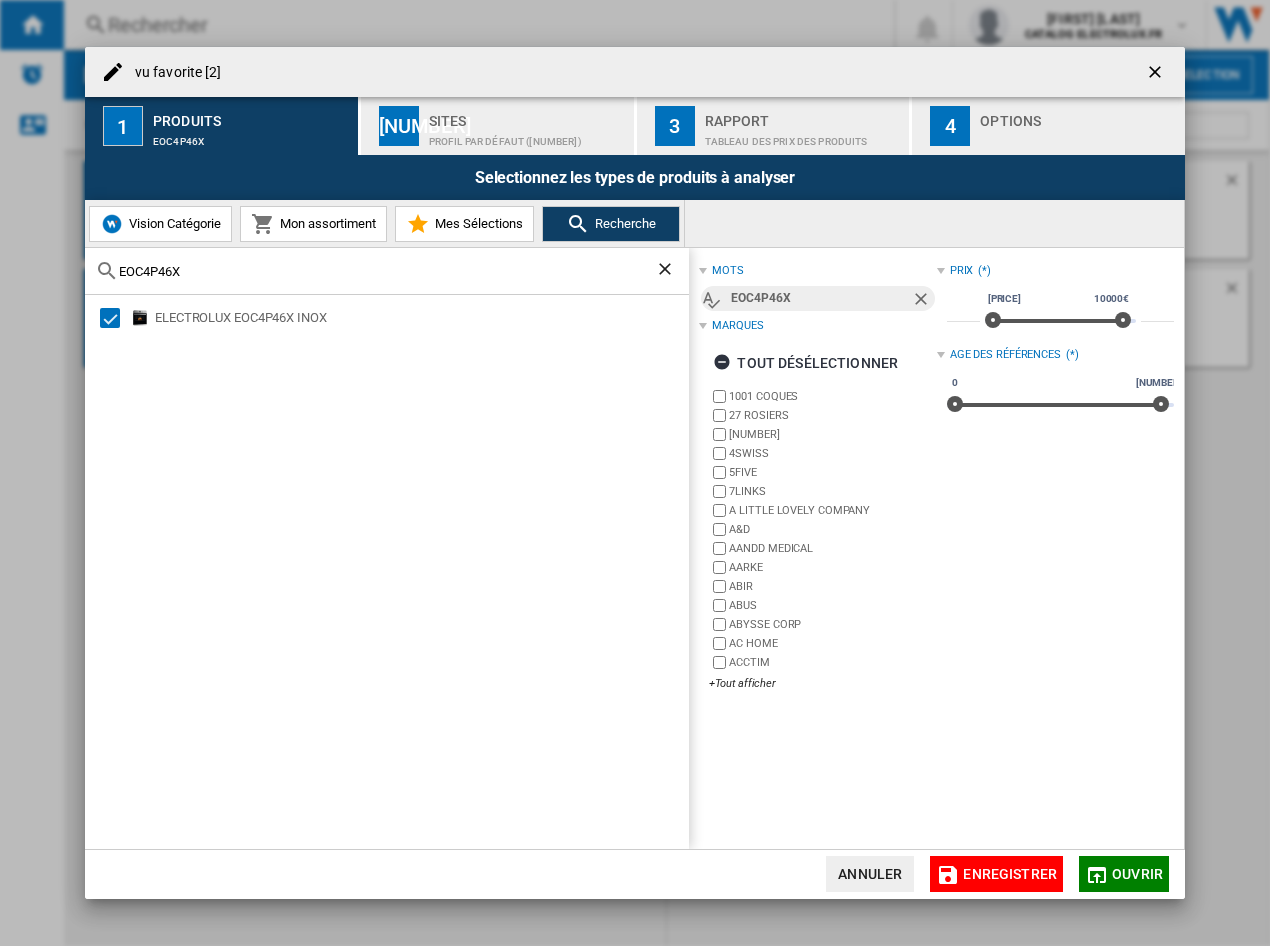 type on "EOC4P46X" 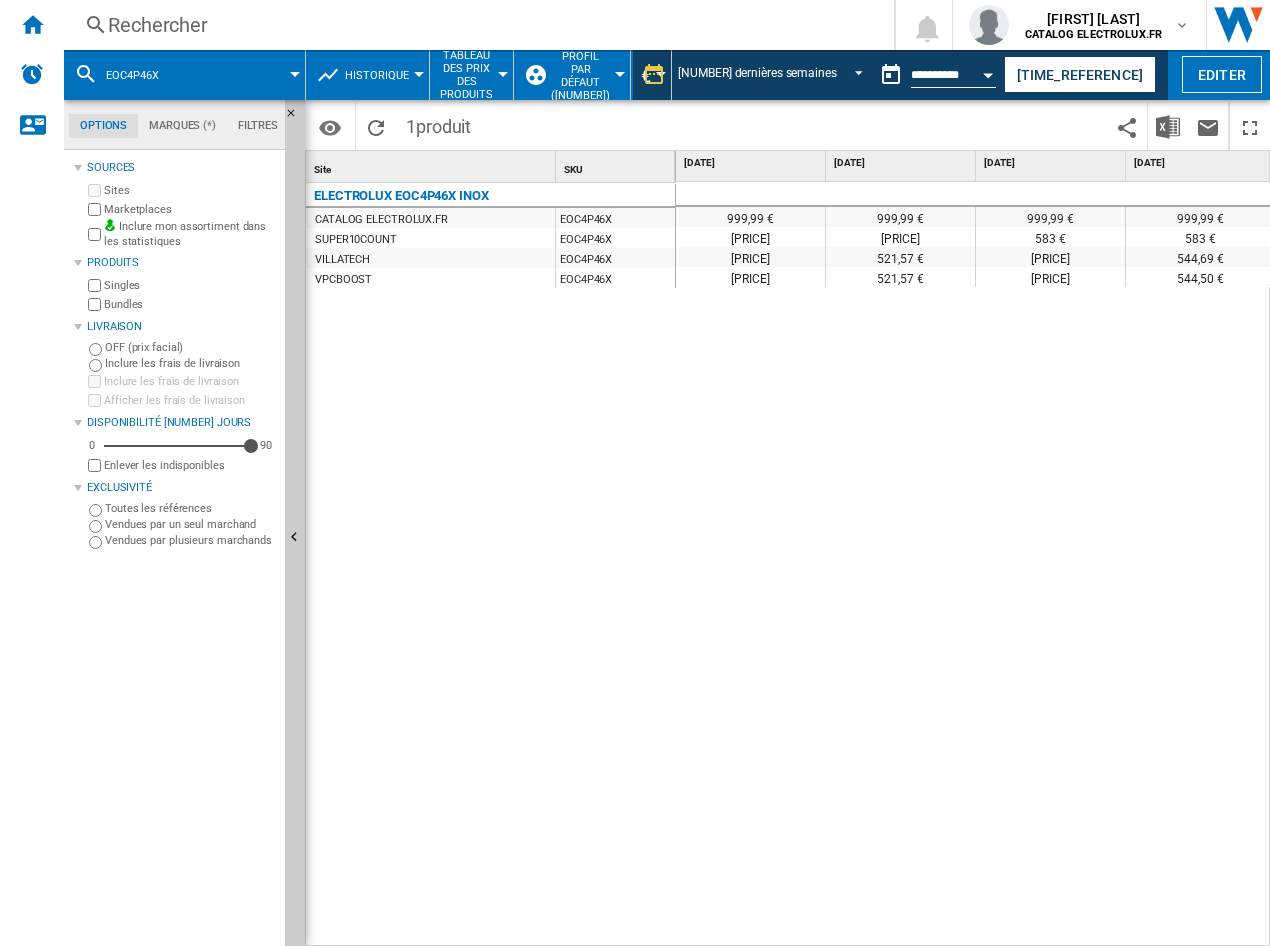 scroll, scrollTop: 0, scrollLeft: 83, axis: horizontal 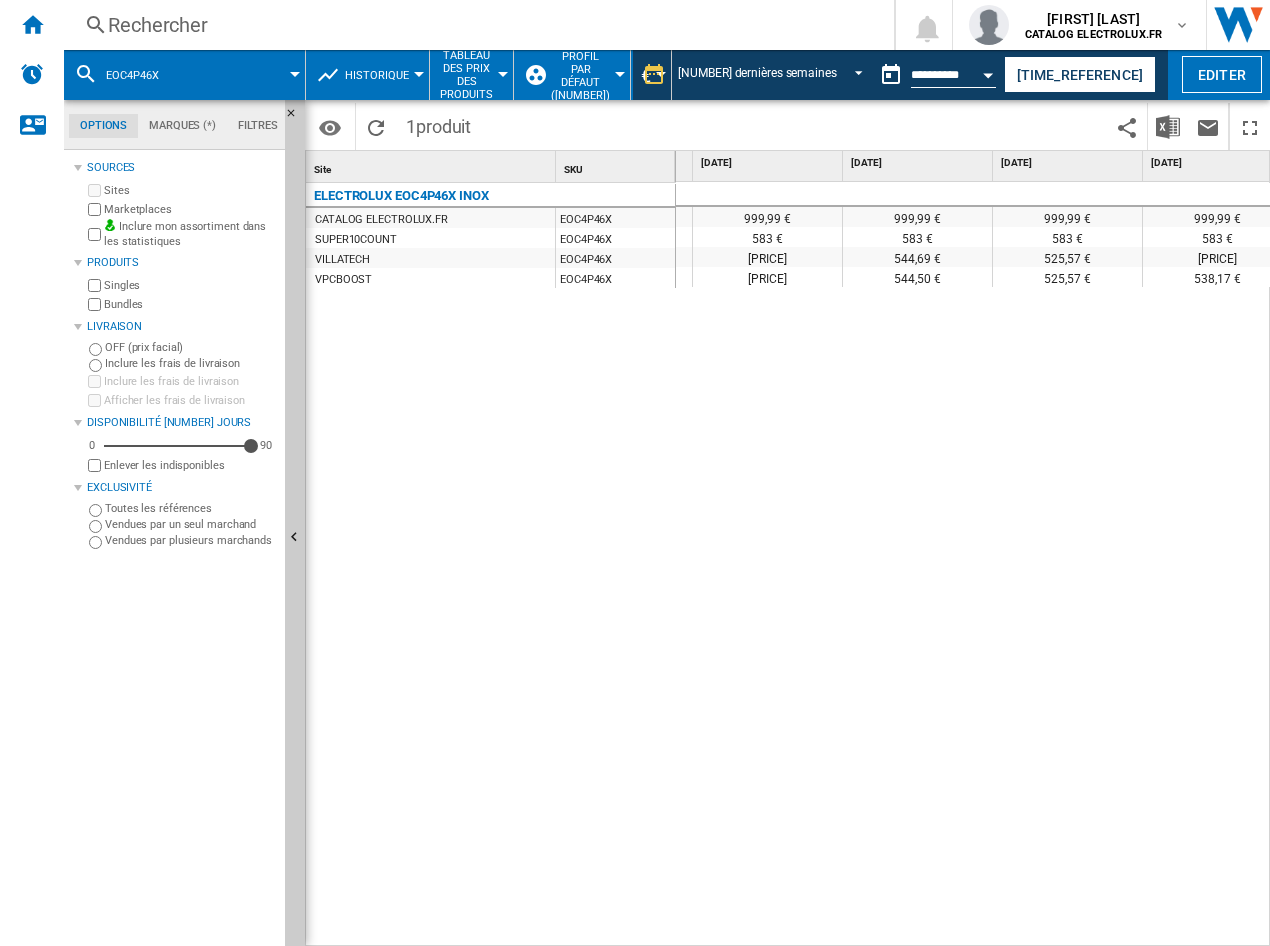 drag, startPoint x: 740, startPoint y: 932, endPoint x: 843, endPoint y: 943, distance: 103.58572 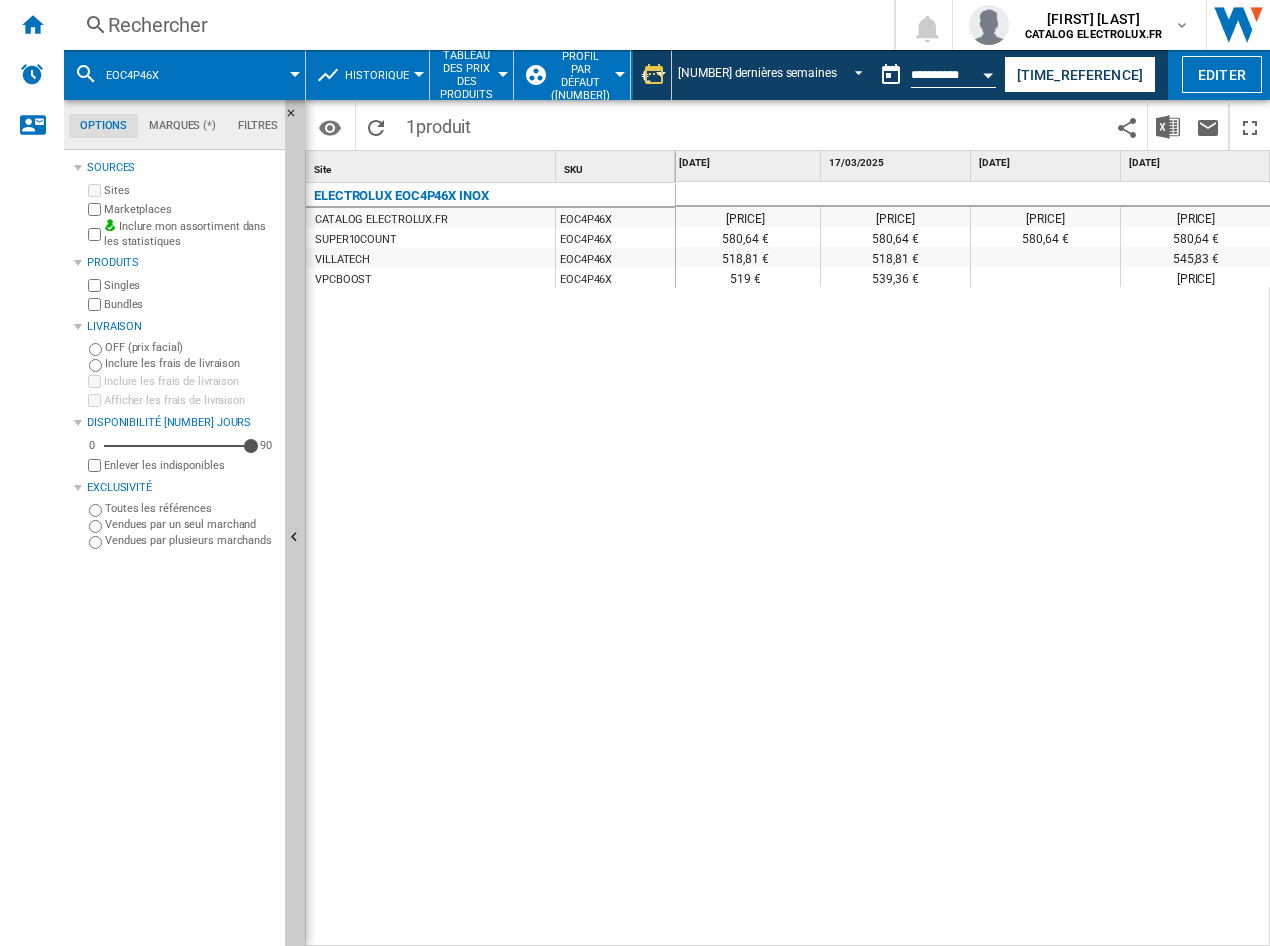 click on "EOC4P46X" at bounding box center (184, 75) 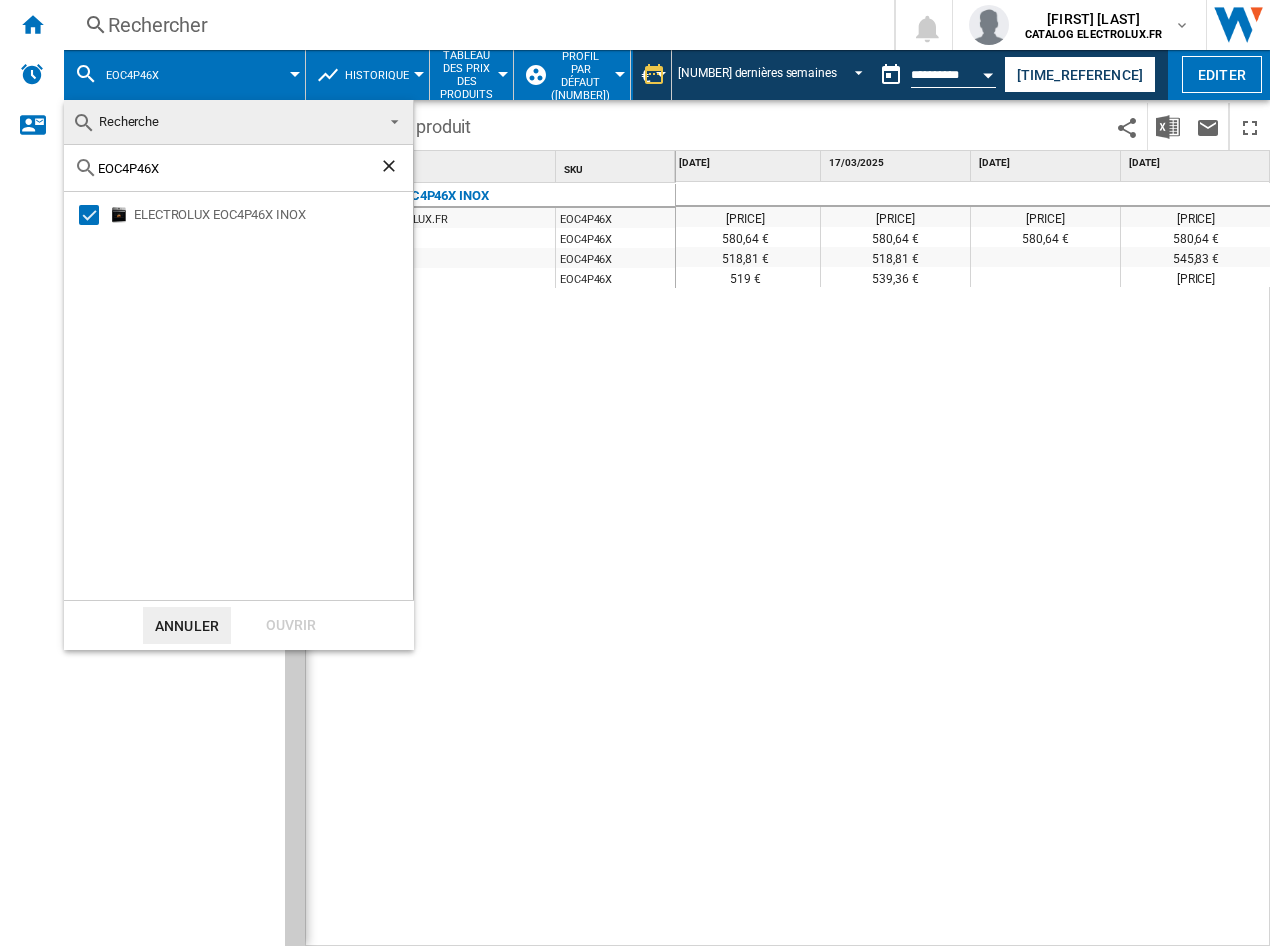 drag, startPoint x: 191, startPoint y: 165, endPoint x: 74, endPoint y: 187, distance: 119.05041 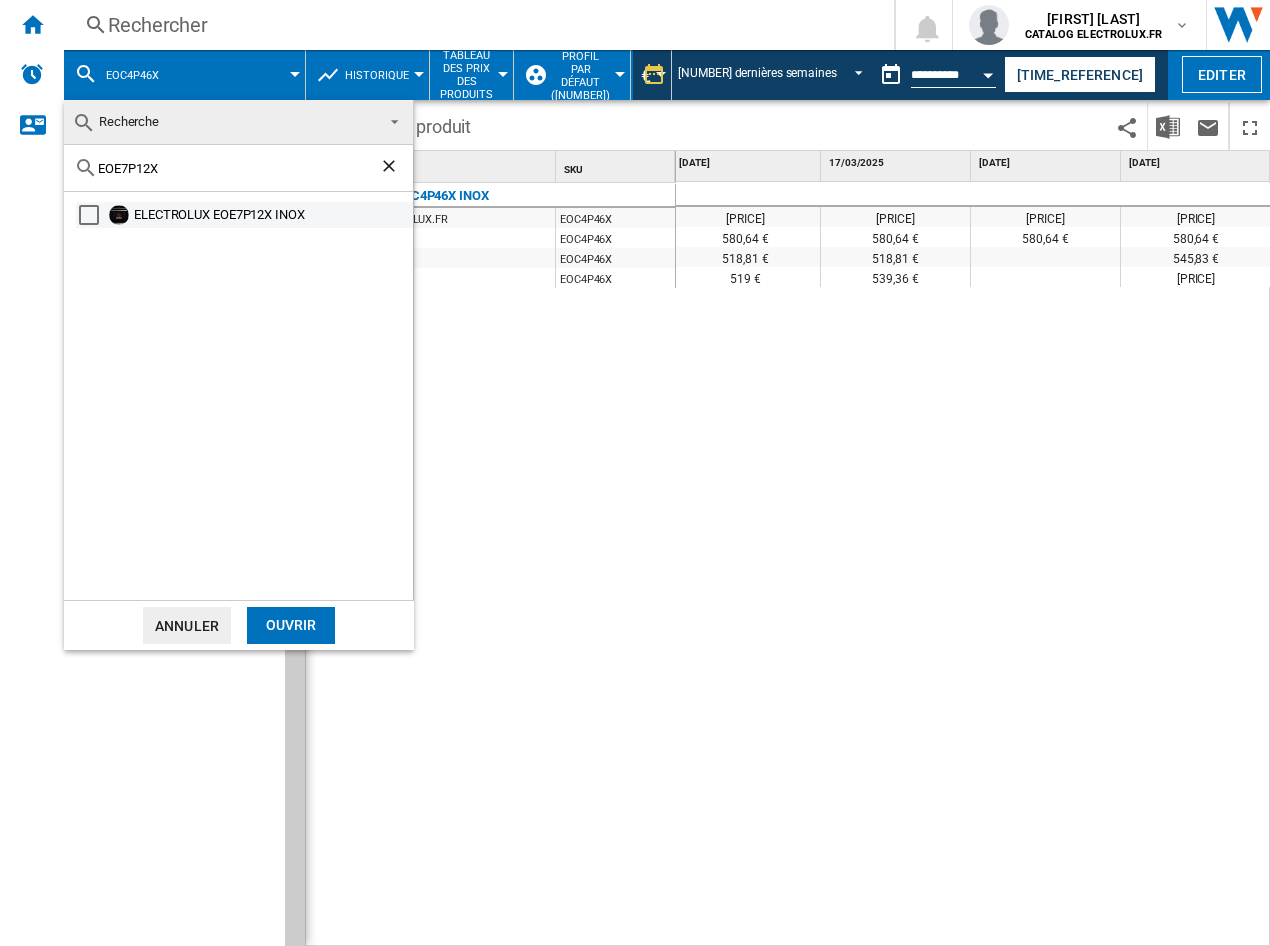 type on "EOE7P12X" 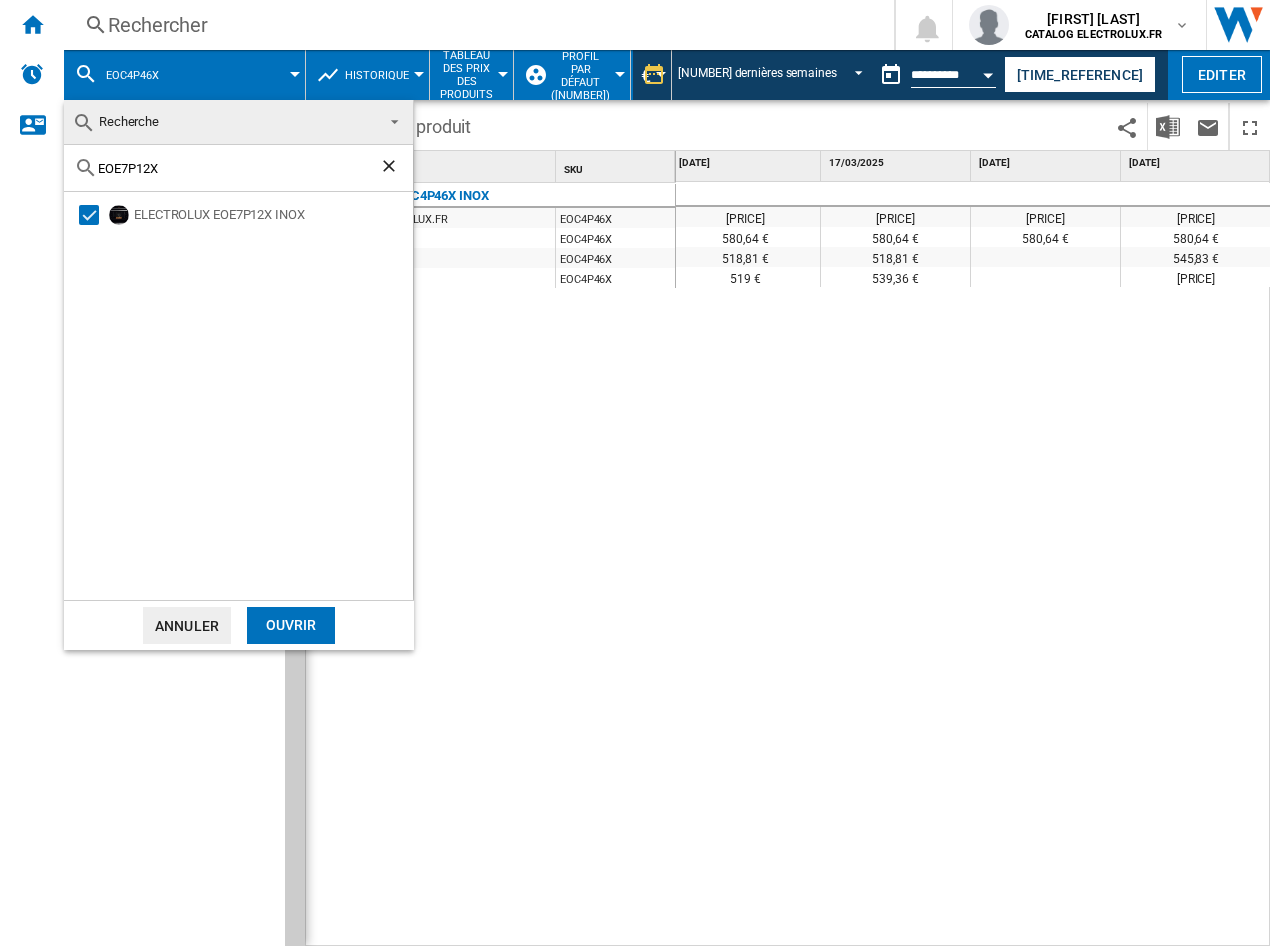 click on "Ouvrir" at bounding box center [291, 625] 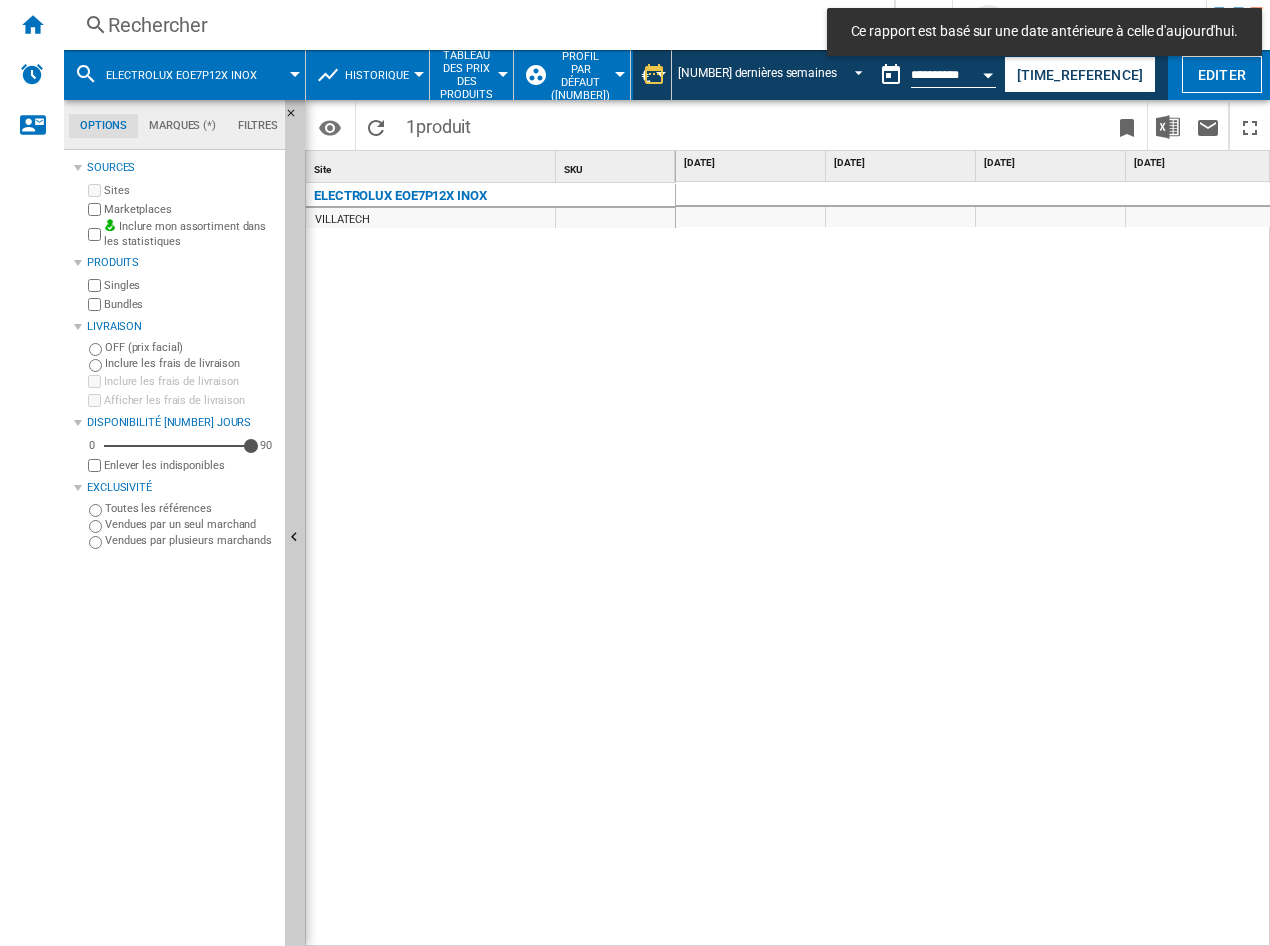 scroll, scrollTop: 0, scrollLeft: 2515, axis: horizontal 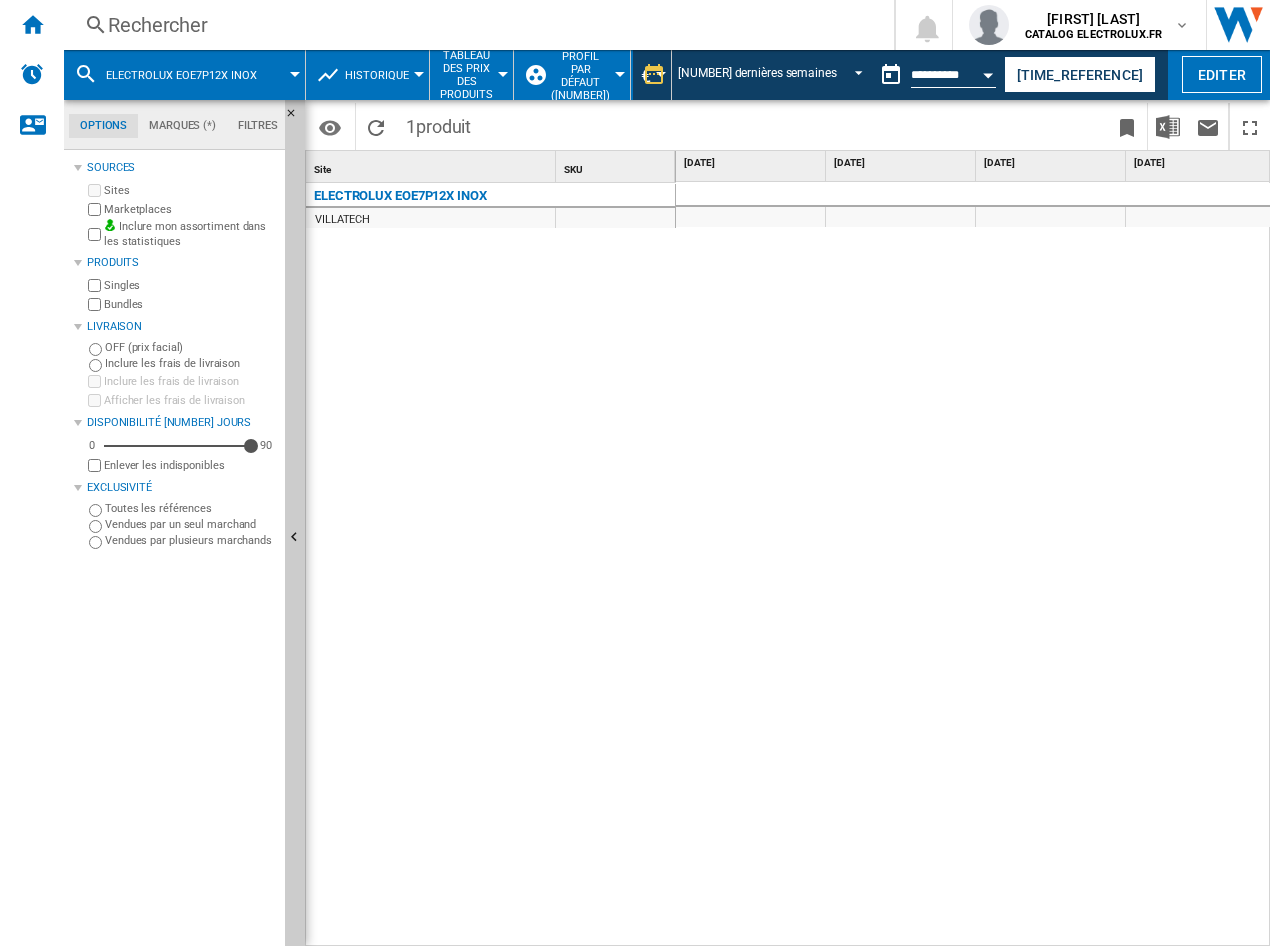 click on "ELECTROLUX EOE7P12X INOX" at bounding box center (181, 75) 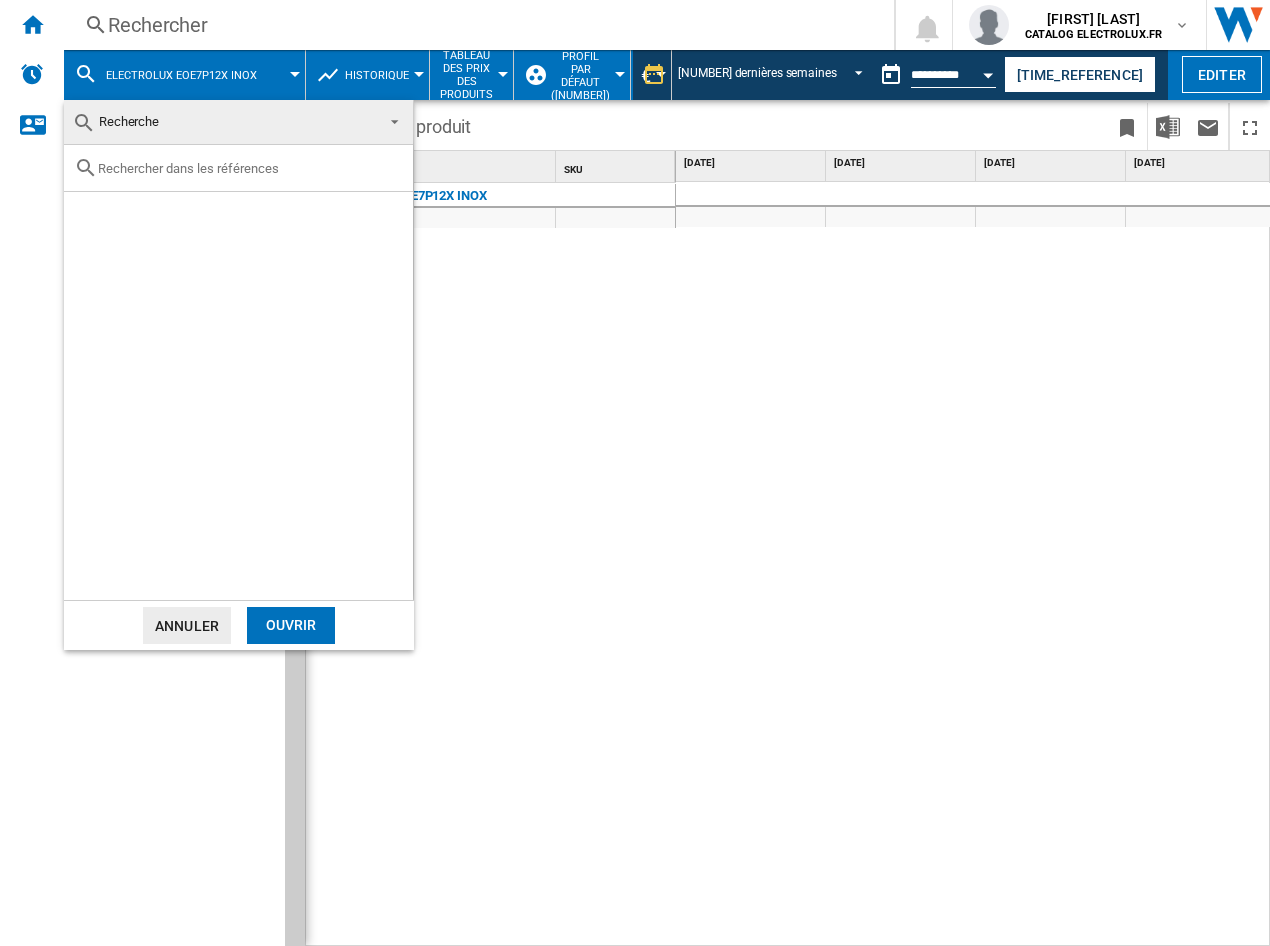 click at bounding box center (250, 168) 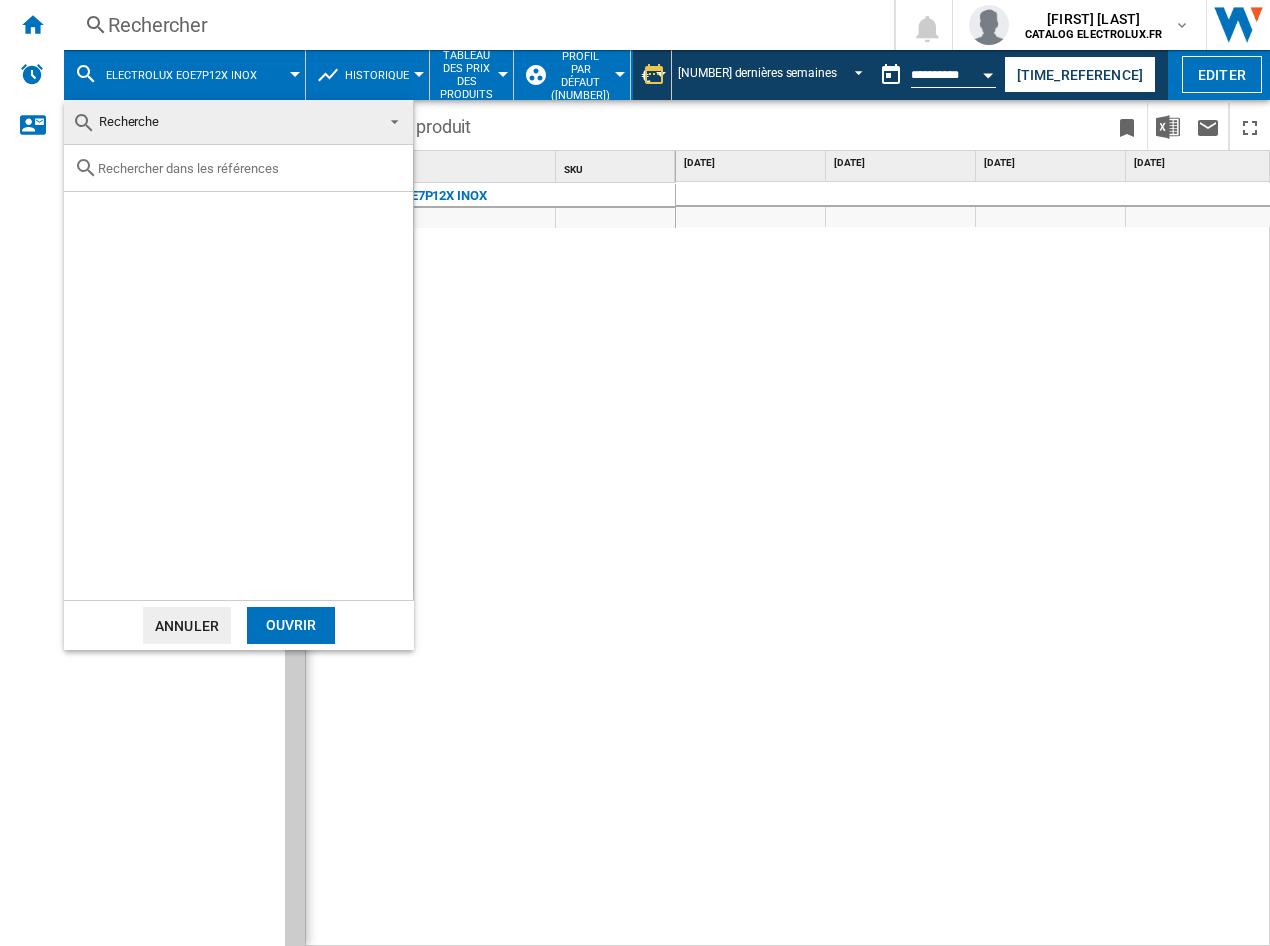 paste on "EOF6P66X" 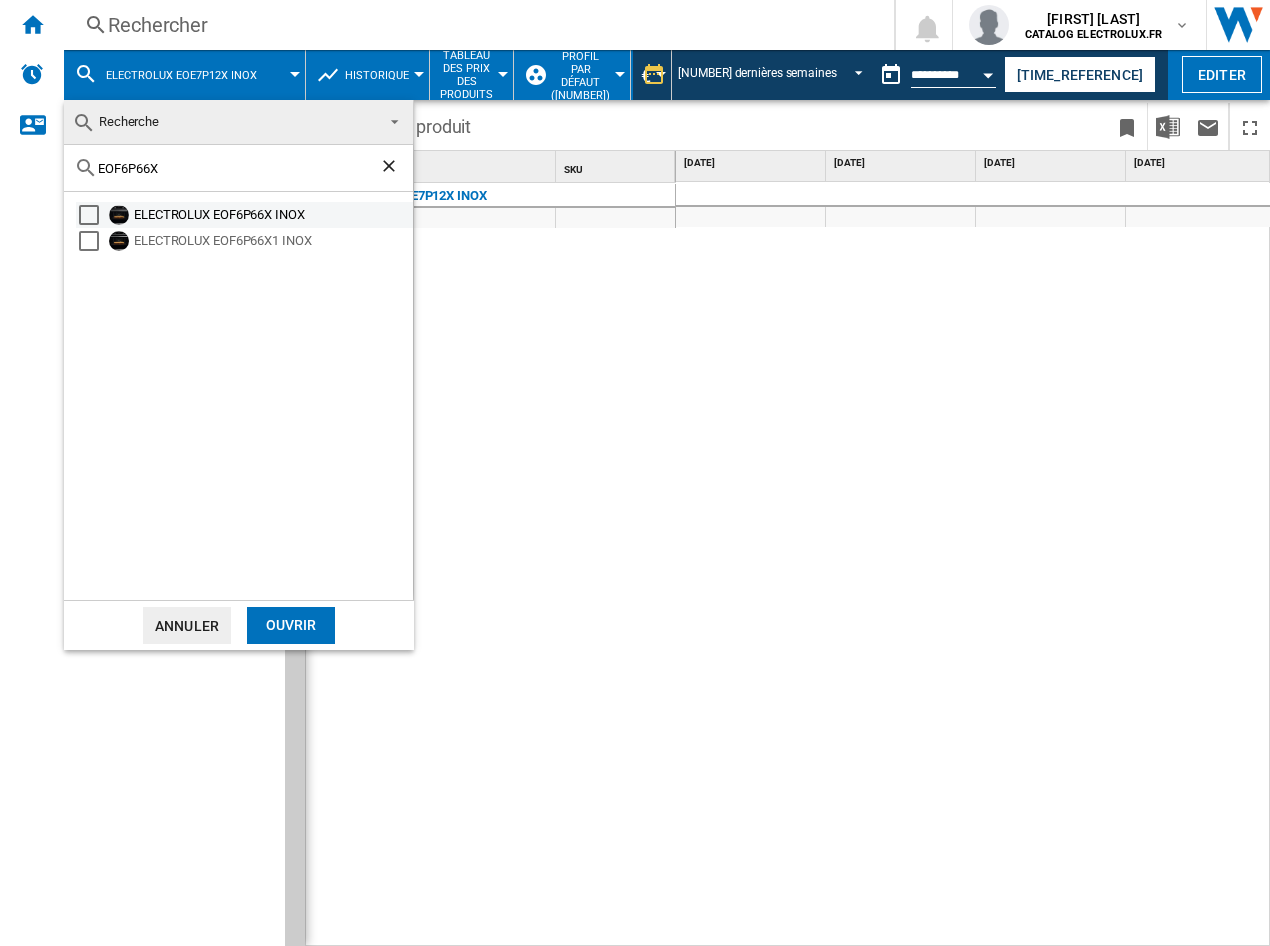 type on "EOF6P66X" 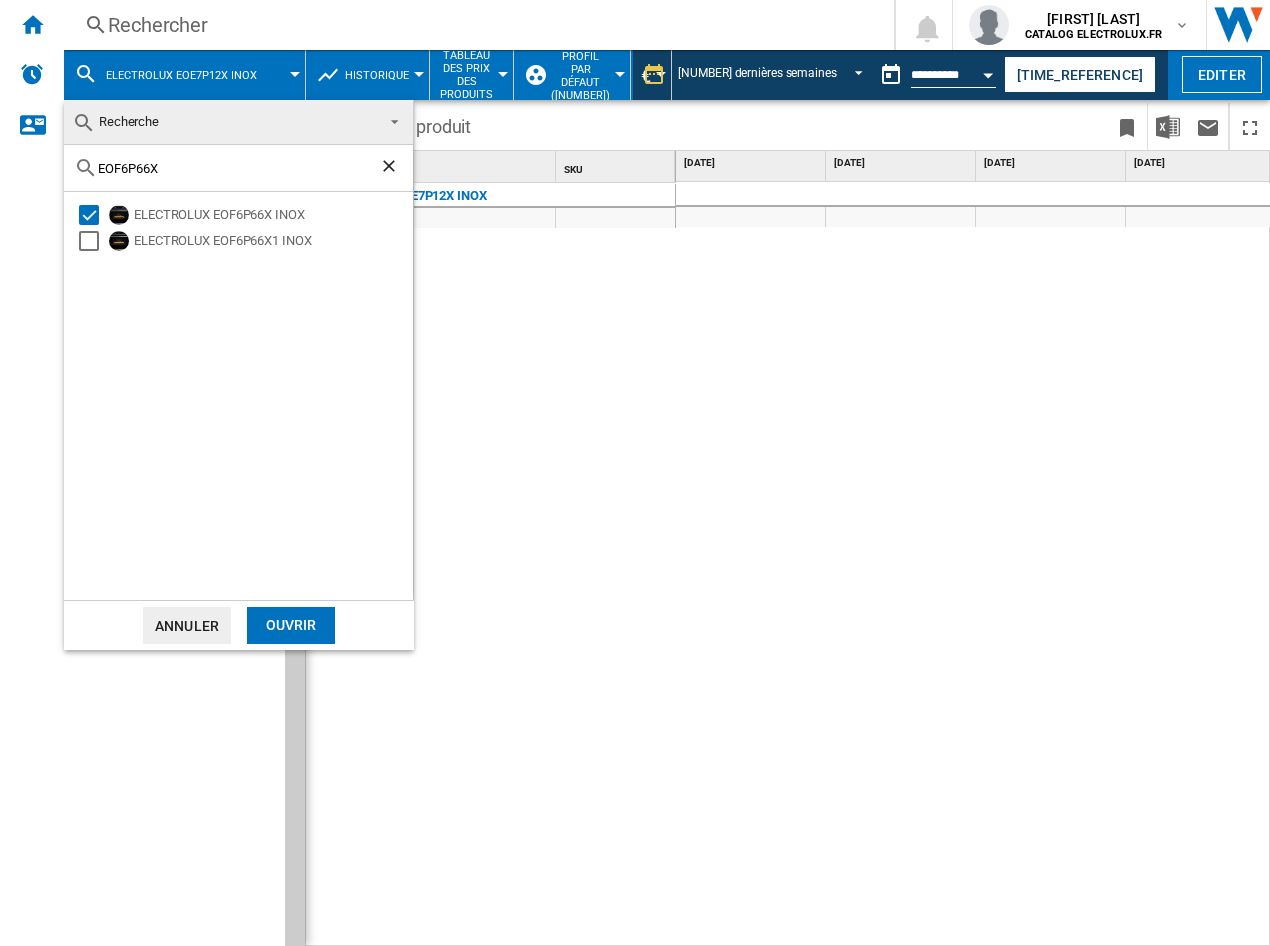 click on "Ouvrir" at bounding box center (291, 625) 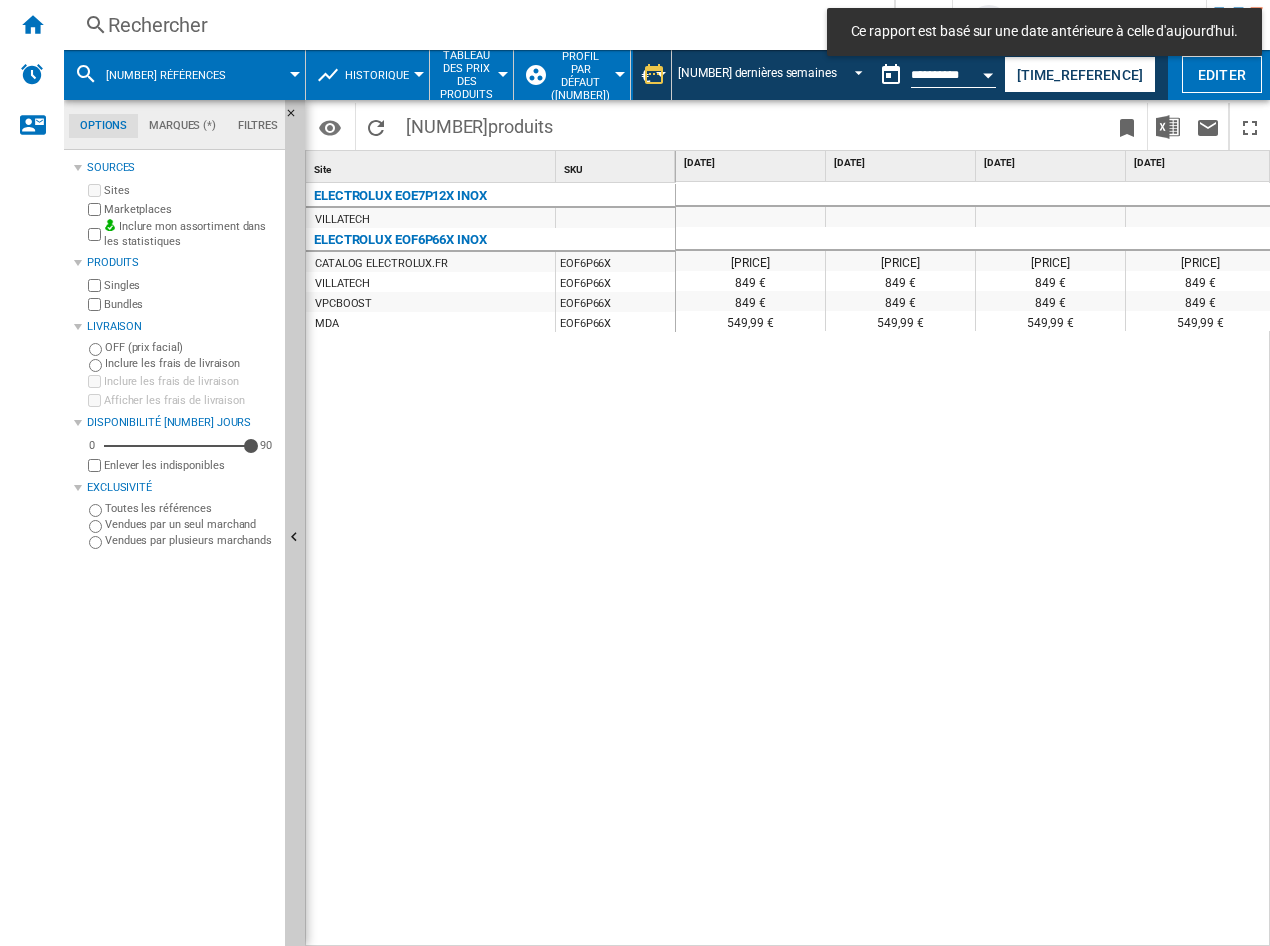 click on "549,99 €" at bounding box center [900, 321] 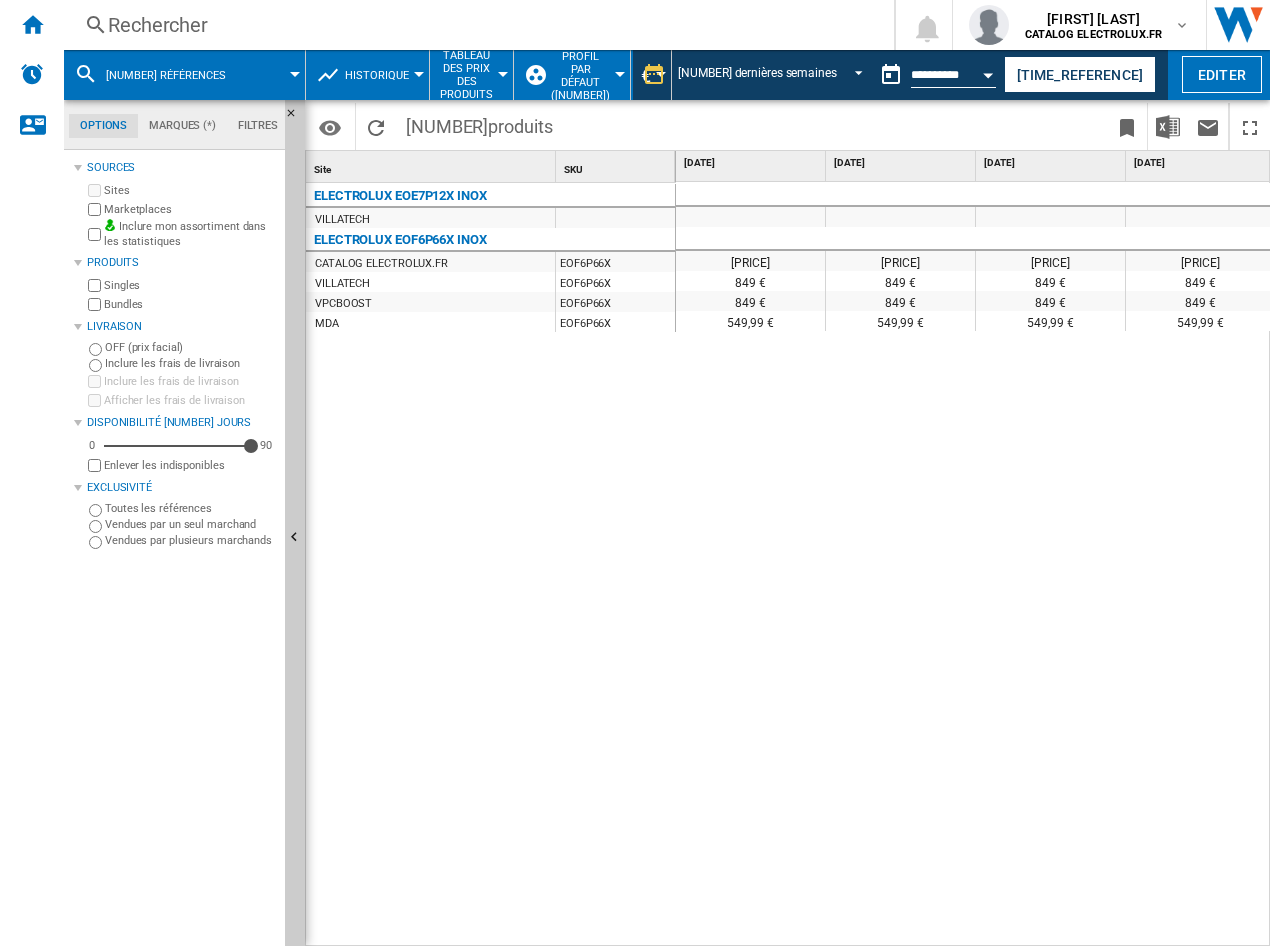 drag, startPoint x: 714, startPoint y: 935, endPoint x: 774, endPoint y: 922, distance: 61.39218 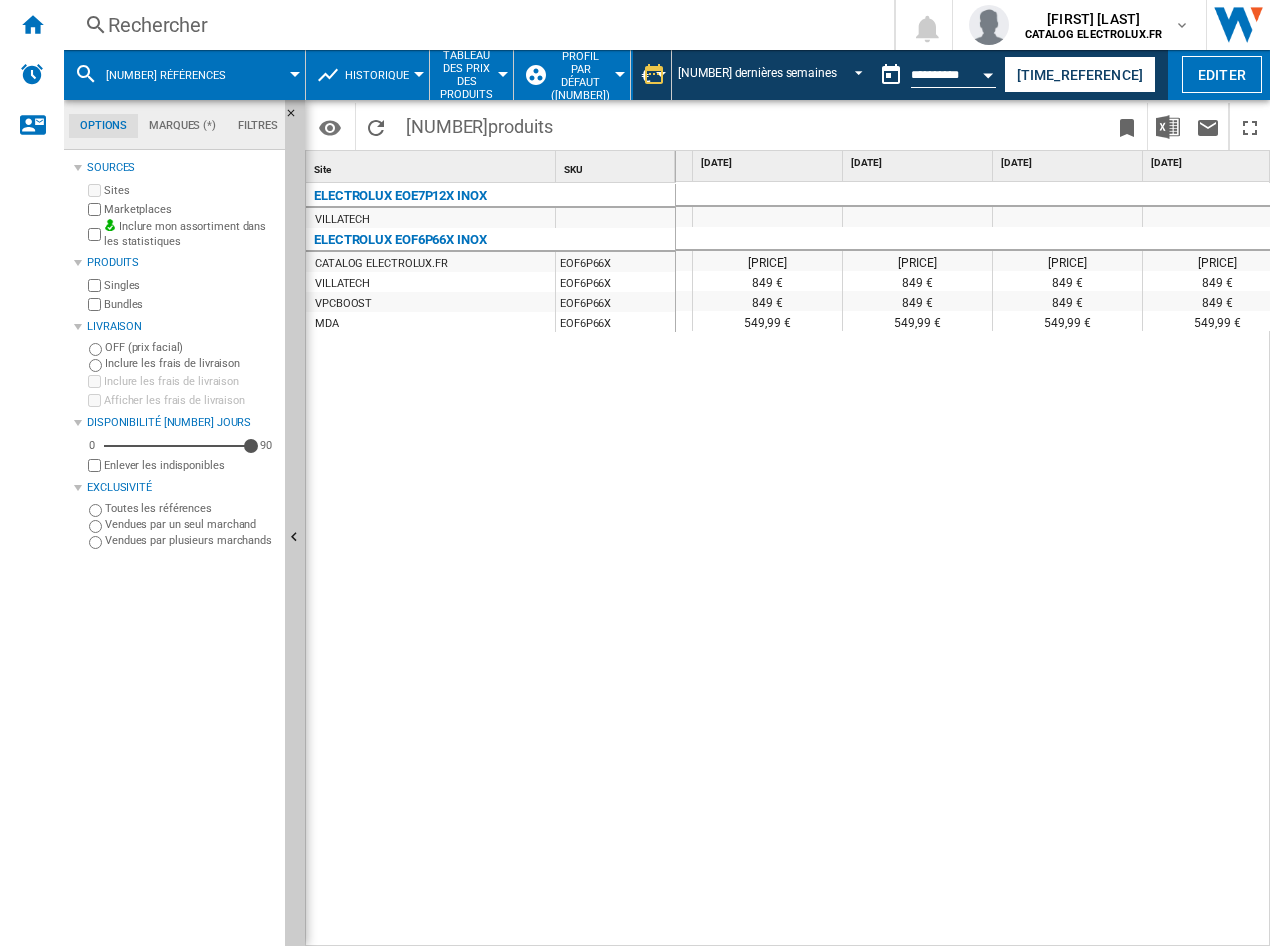 drag, startPoint x: 731, startPoint y: 938, endPoint x: 990, endPoint y: 918, distance: 259.77106 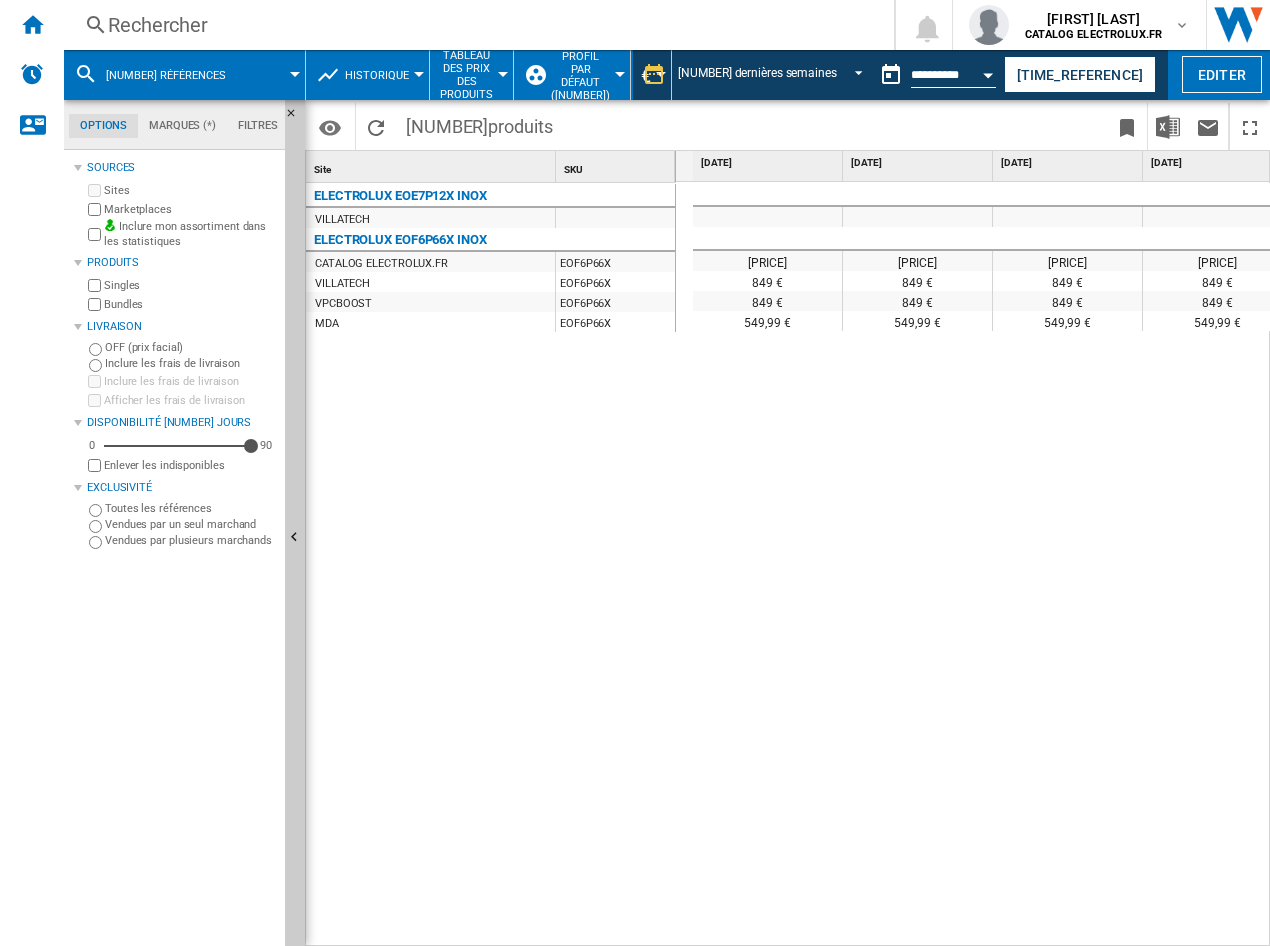 scroll, scrollTop: 0, scrollLeft: 2199, axis: horizontal 